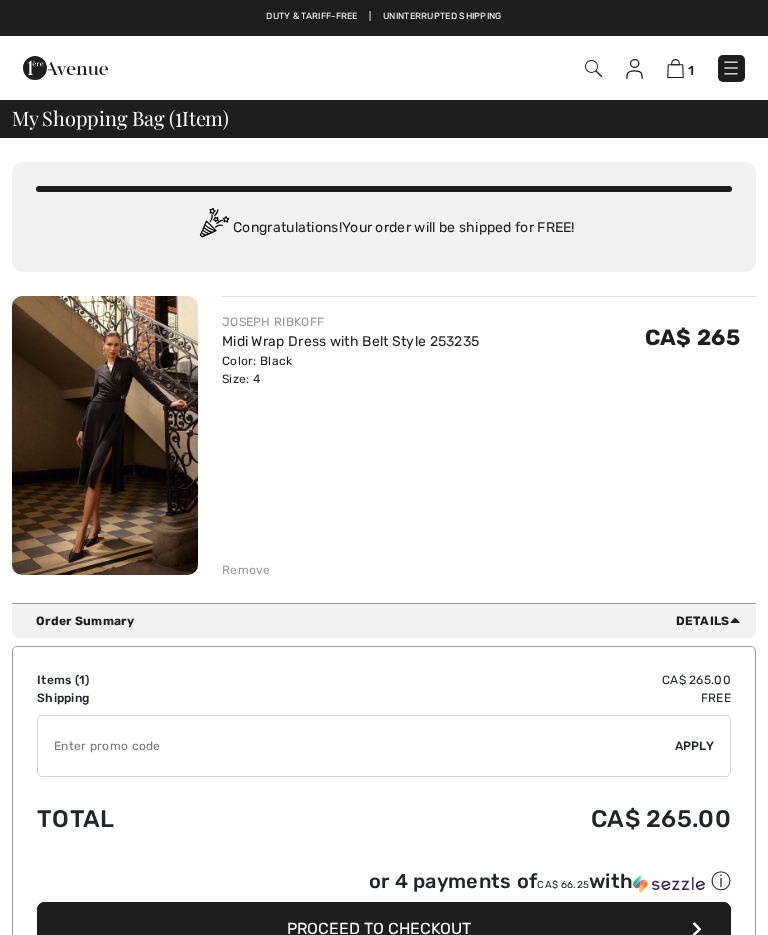 scroll, scrollTop: 0, scrollLeft: 0, axis: both 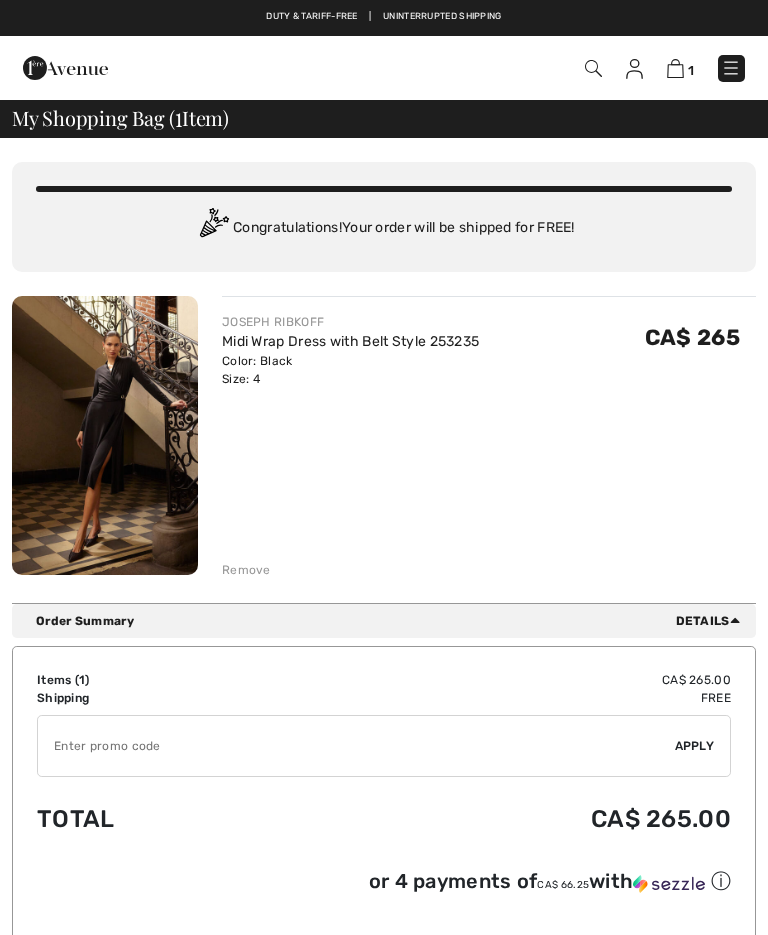 click on "Remove" at bounding box center [246, 570] 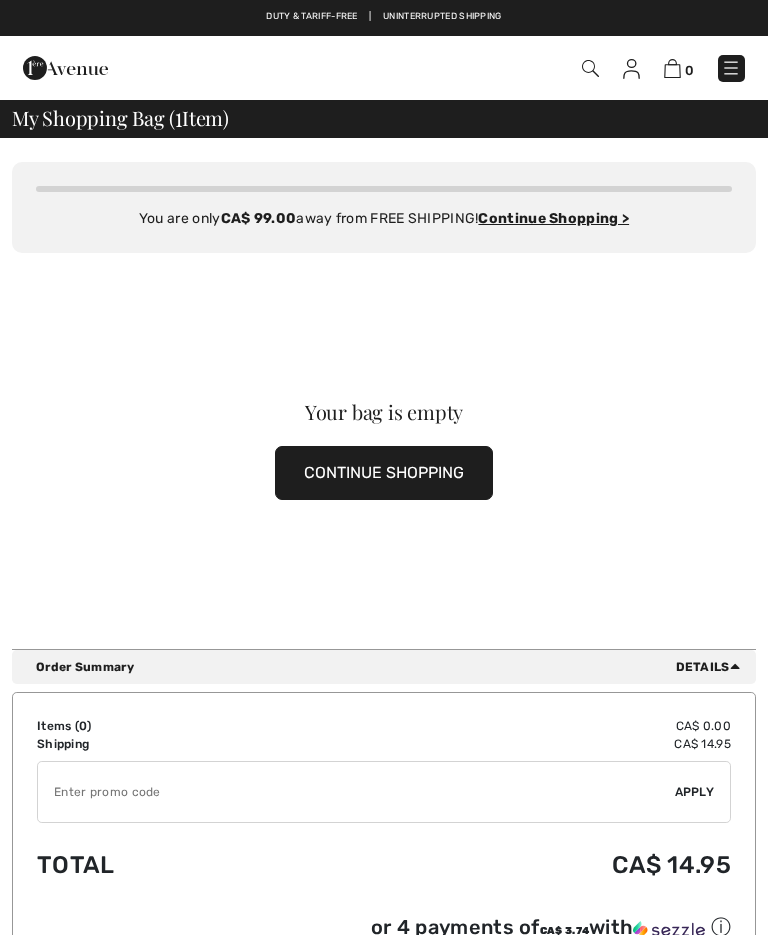 click on "CONTINUE SHOPPING" at bounding box center [384, 473] 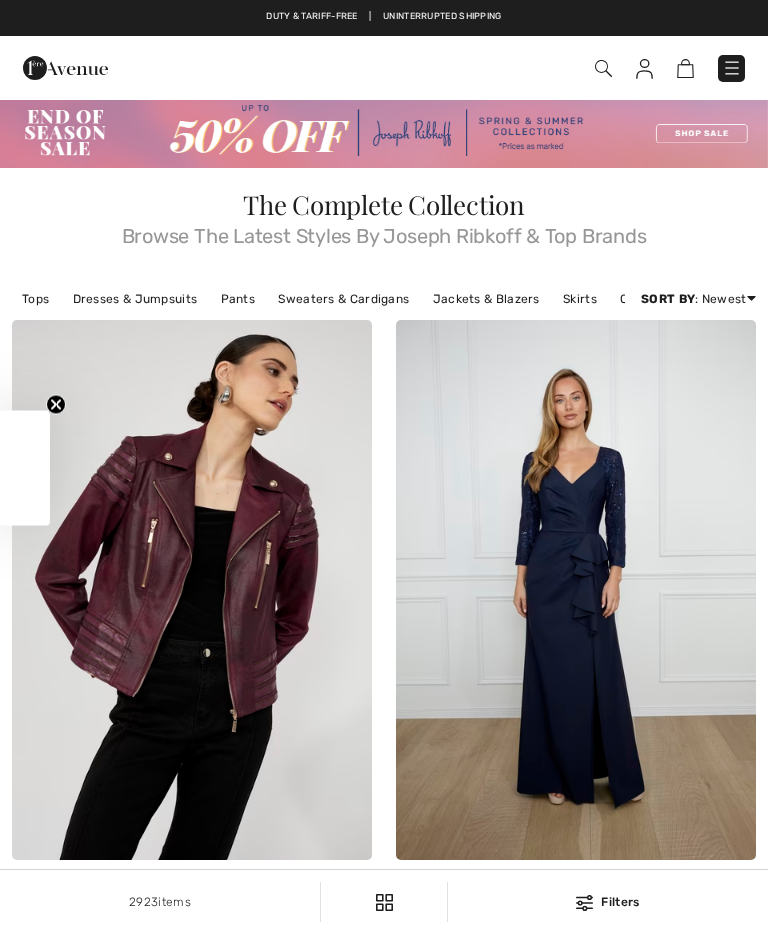 checkbox on "true" 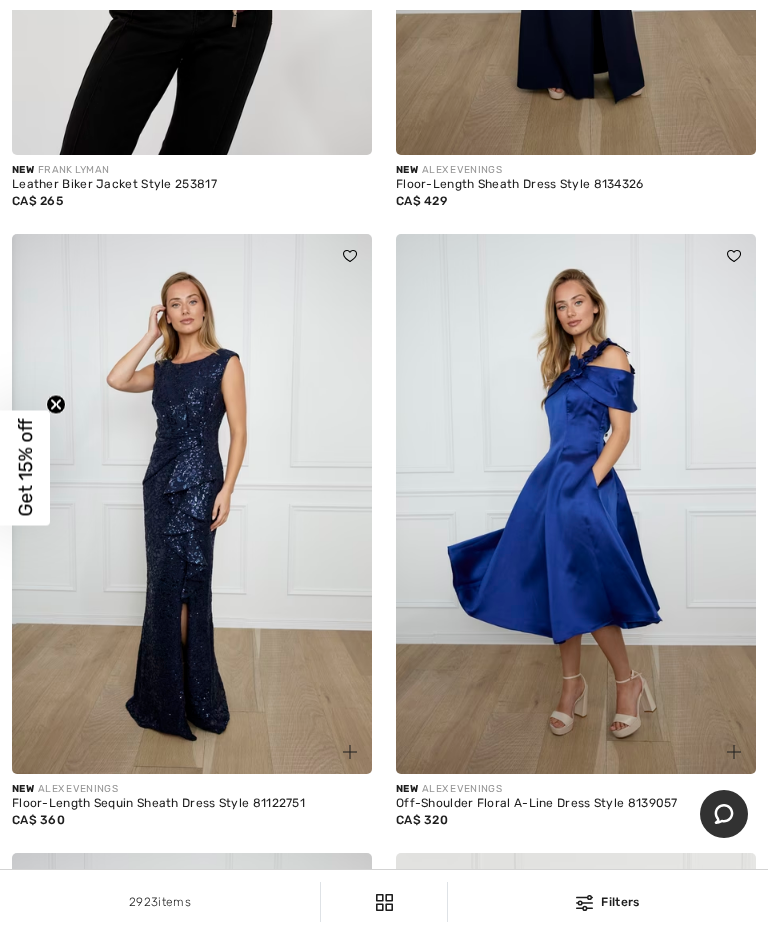 scroll, scrollTop: 986, scrollLeft: 0, axis: vertical 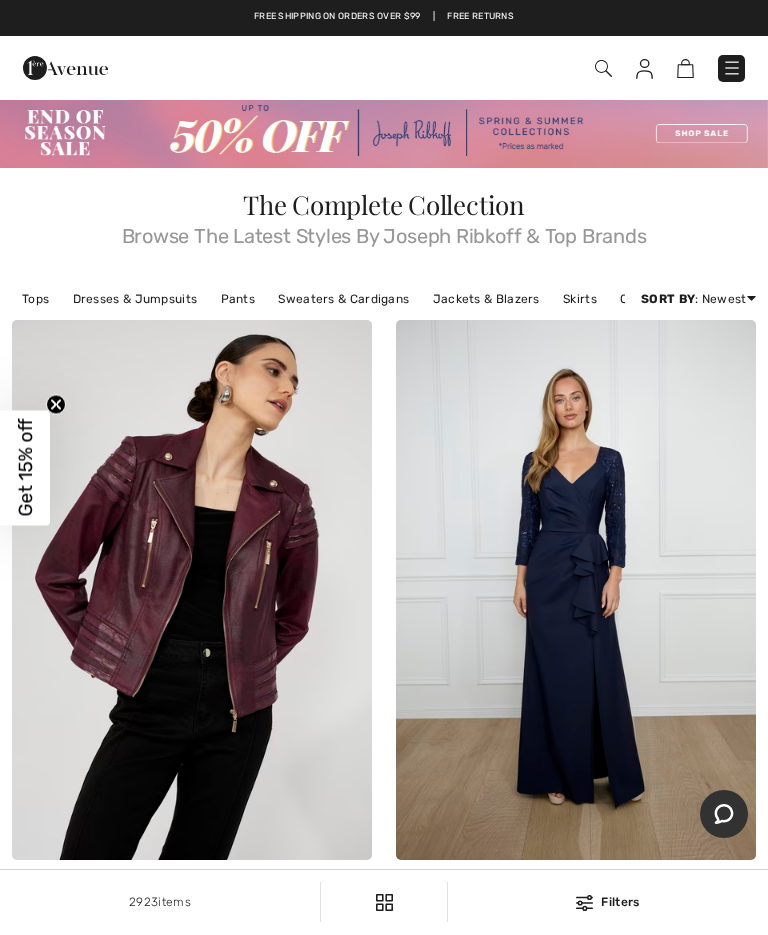 click at bounding box center [603, 68] 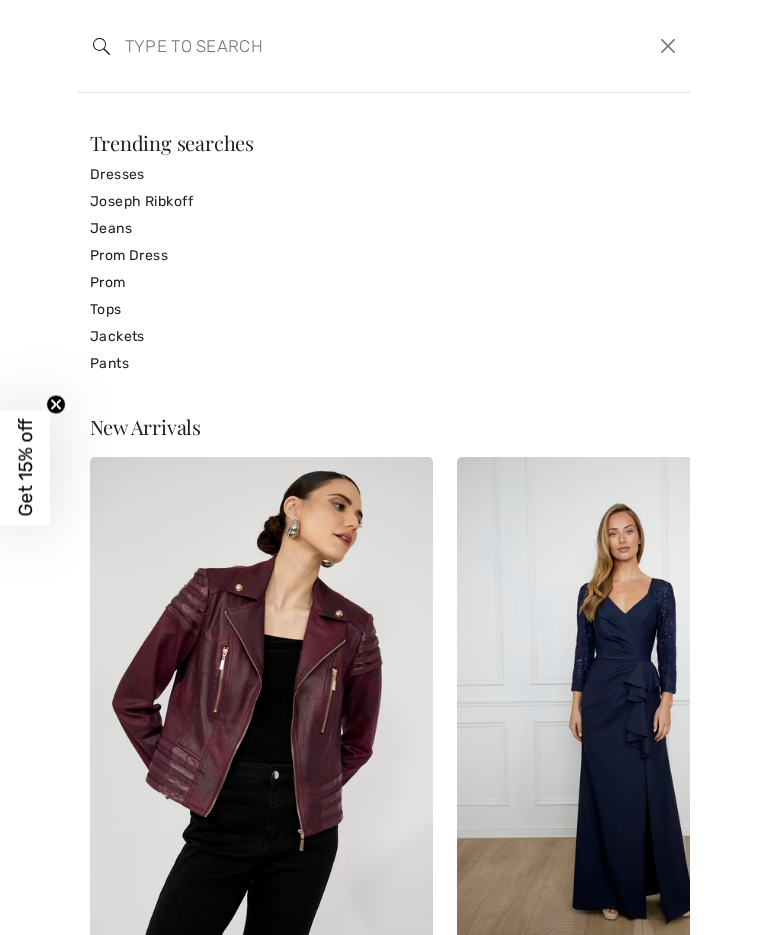 click on "Dresses" at bounding box center (384, 174) 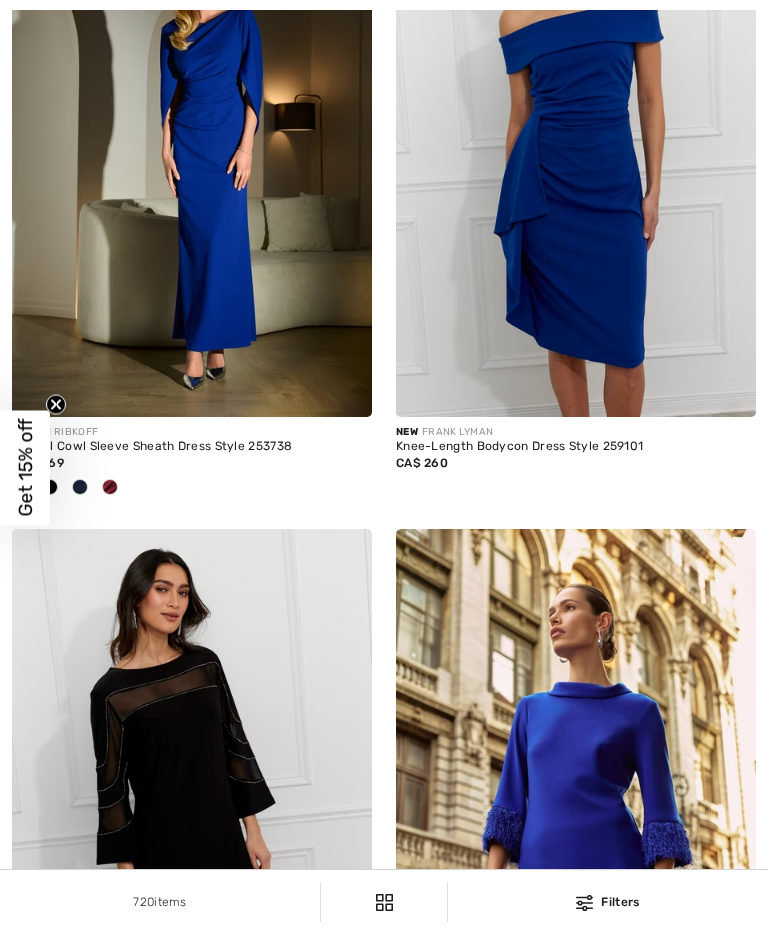 checkbox on "true" 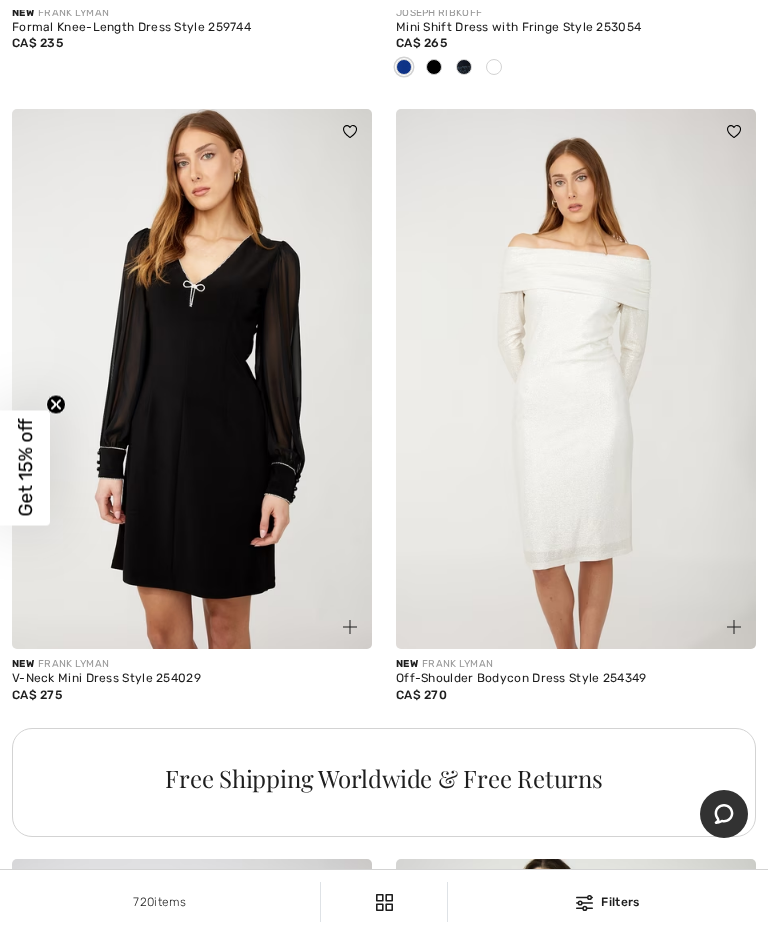 scroll, scrollTop: 3421, scrollLeft: 0, axis: vertical 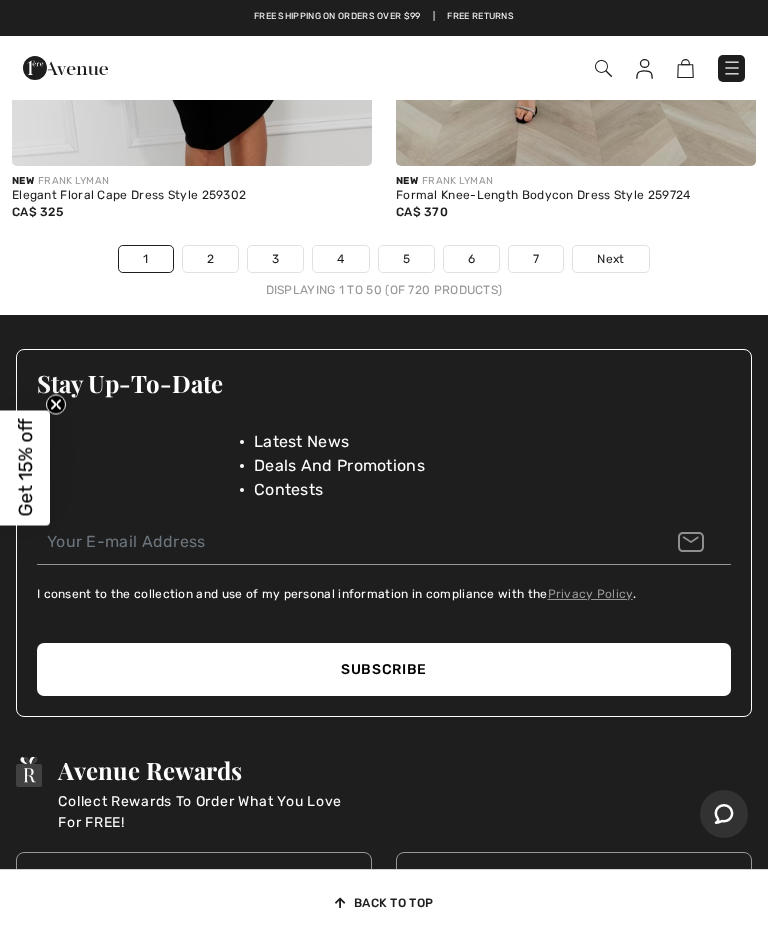 click on "2" at bounding box center (210, 259) 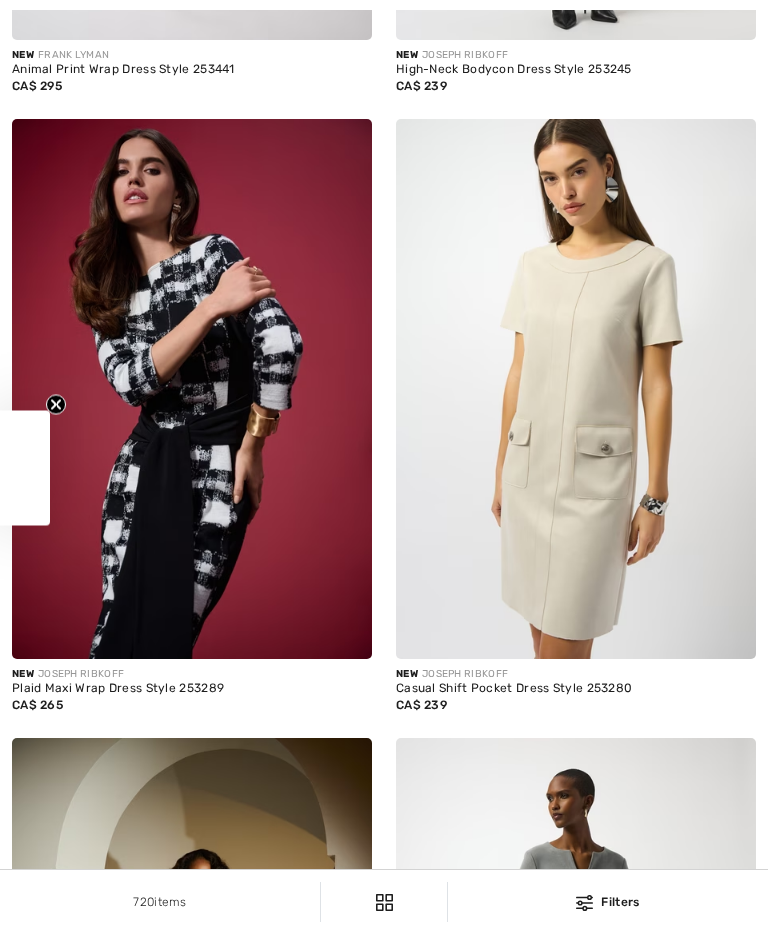 checkbox on "true" 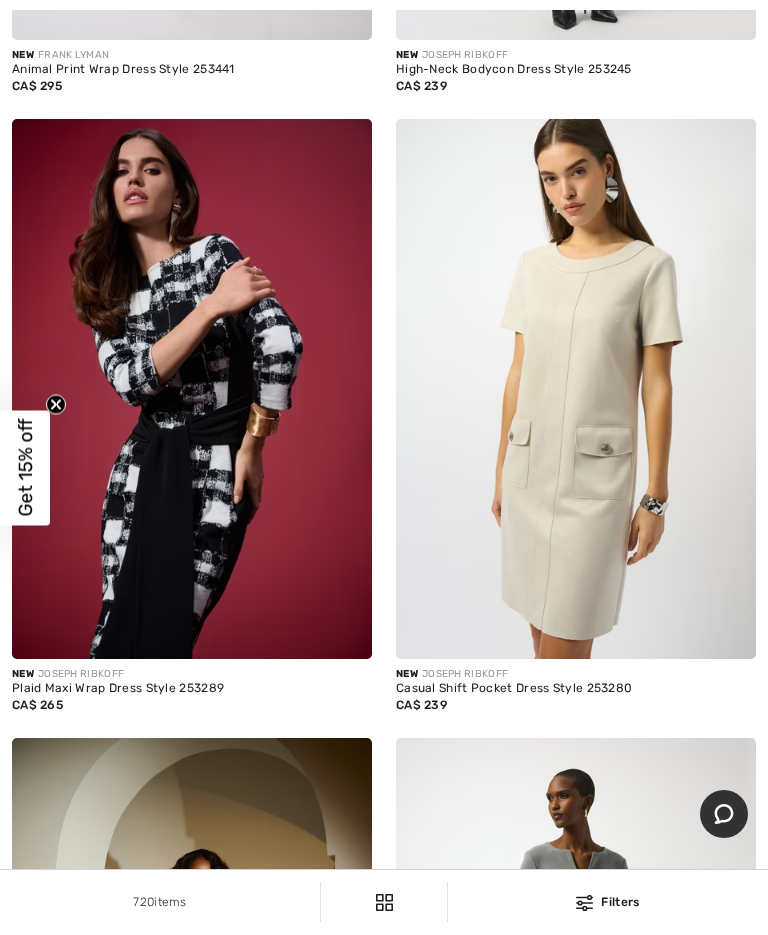 scroll, scrollTop: 2447, scrollLeft: 0, axis: vertical 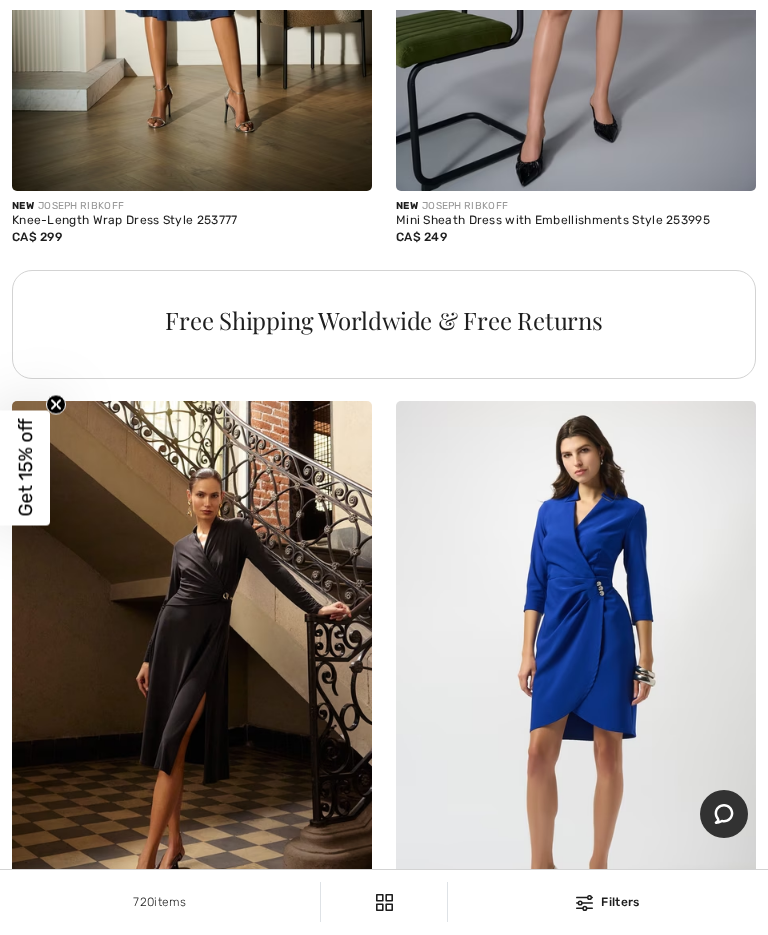 click at bounding box center (192, 671) 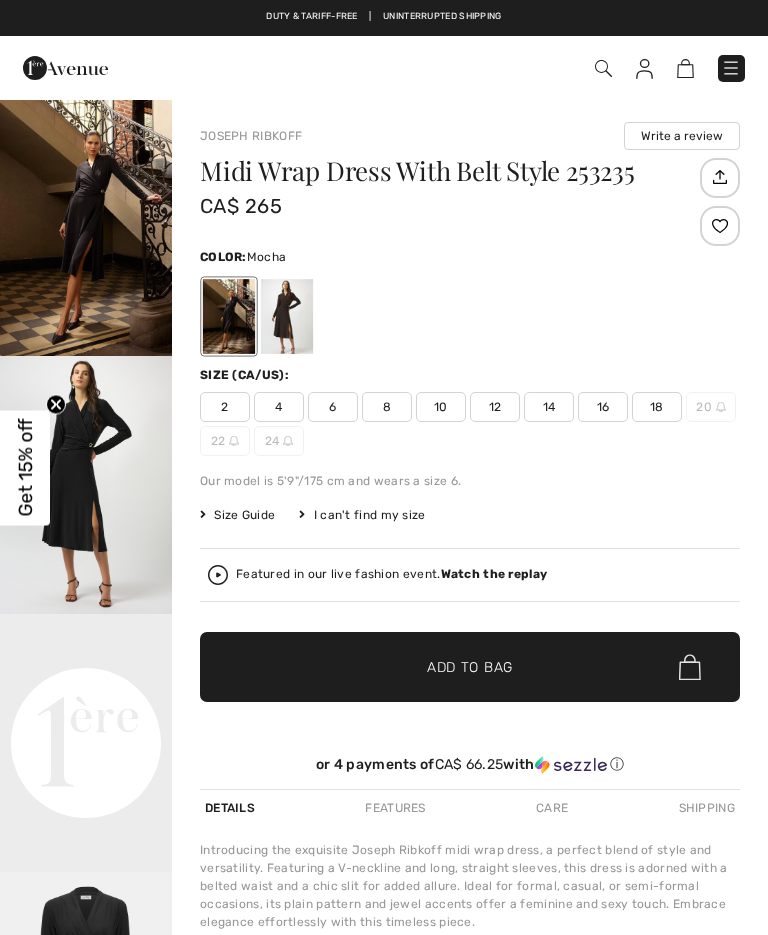 click at bounding box center [287, 316] 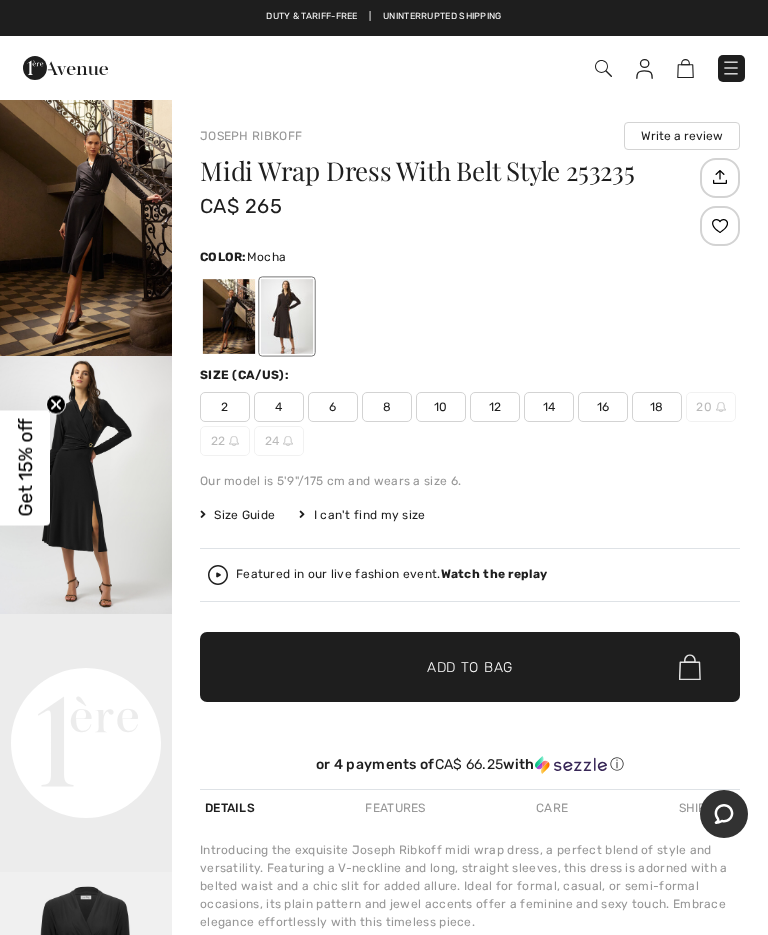 scroll, scrollTop: 0, scrollLeft: 0, axis: both 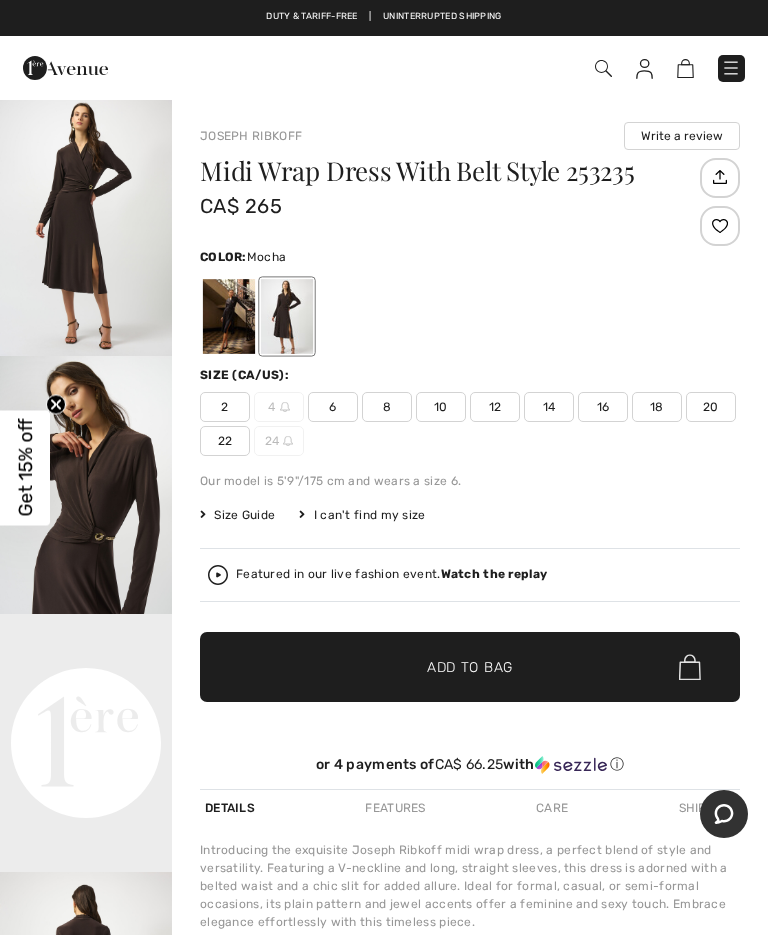 click on "Size Guide" at bounding box center (237, 515) 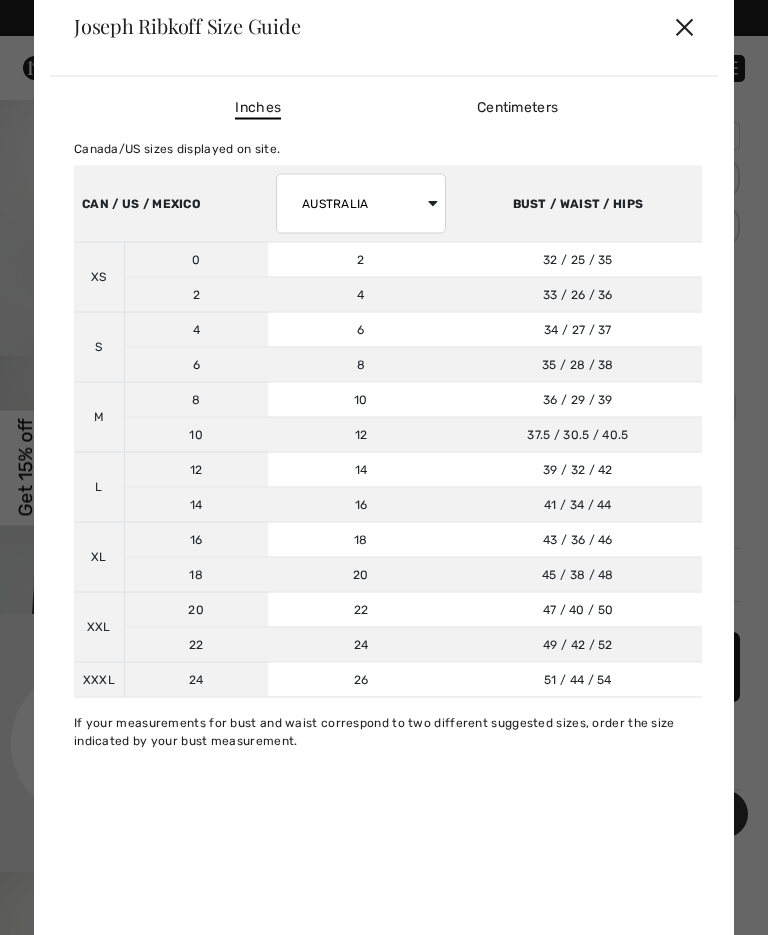 click on "✕" at bounding box center [684, 26] 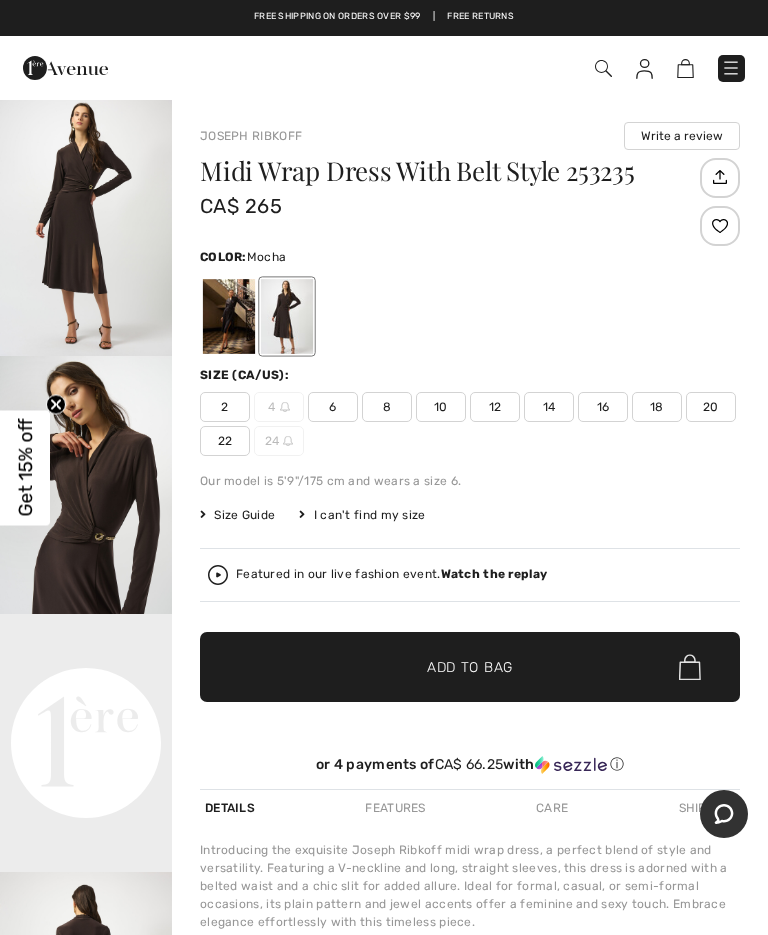 click on "2" at bounding box center (225, 407) 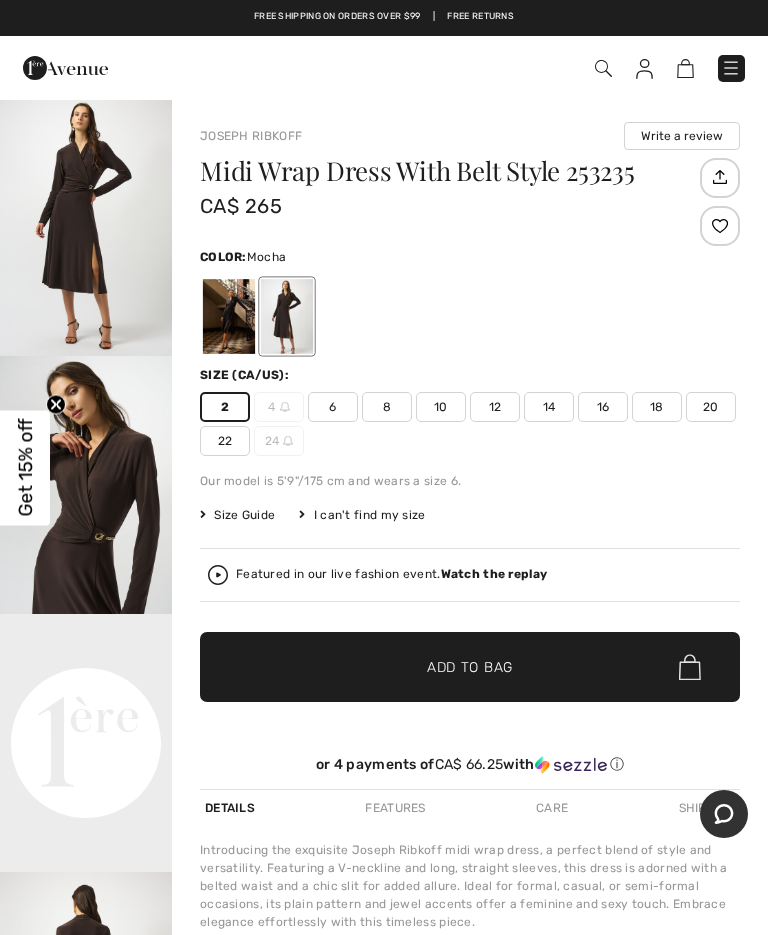 click on "✔ Added to Bag
Add to Bag" at bounding box center (470, 667) 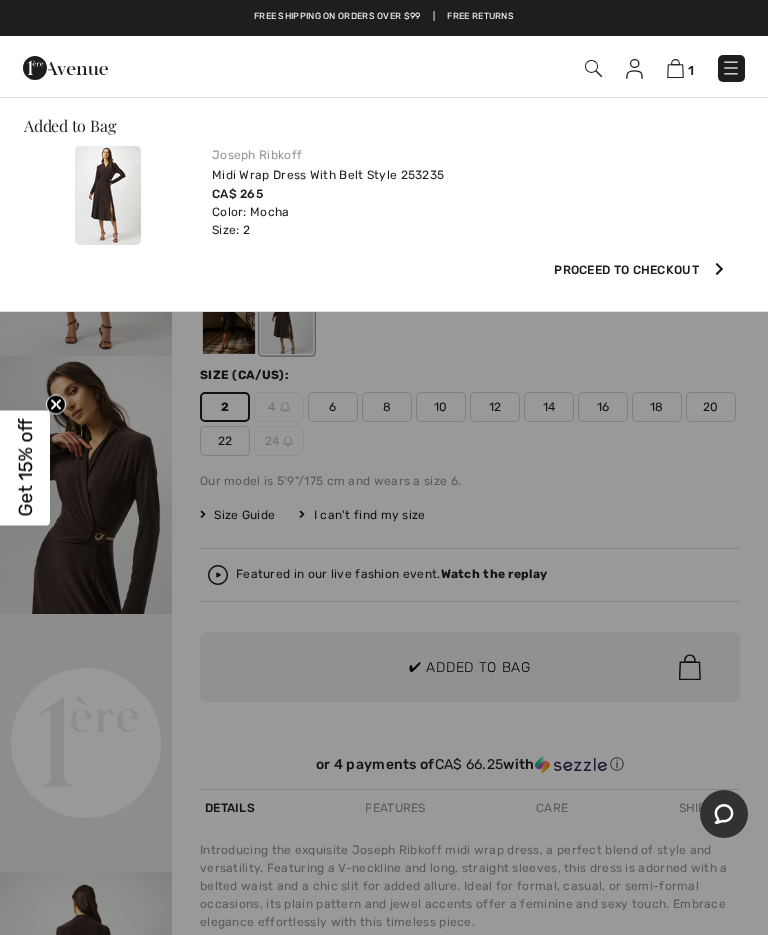 scroll, scrollTop: 0, scrollLeft: 0, axis: both 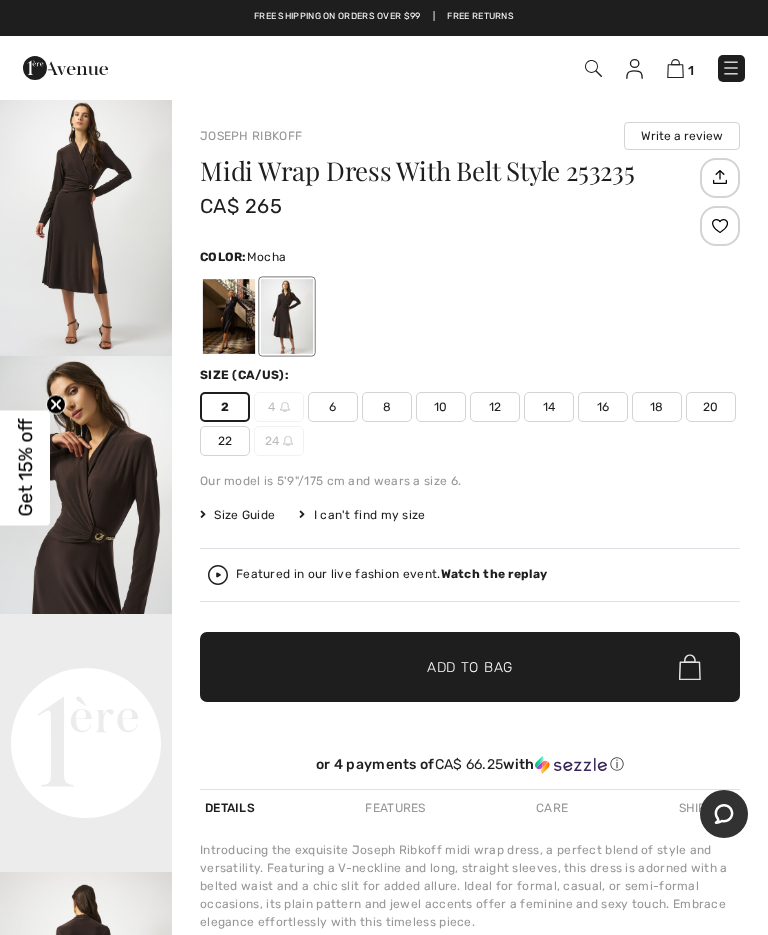 click on "Your browser does not support the video tag." at bounding box center [86, 657] 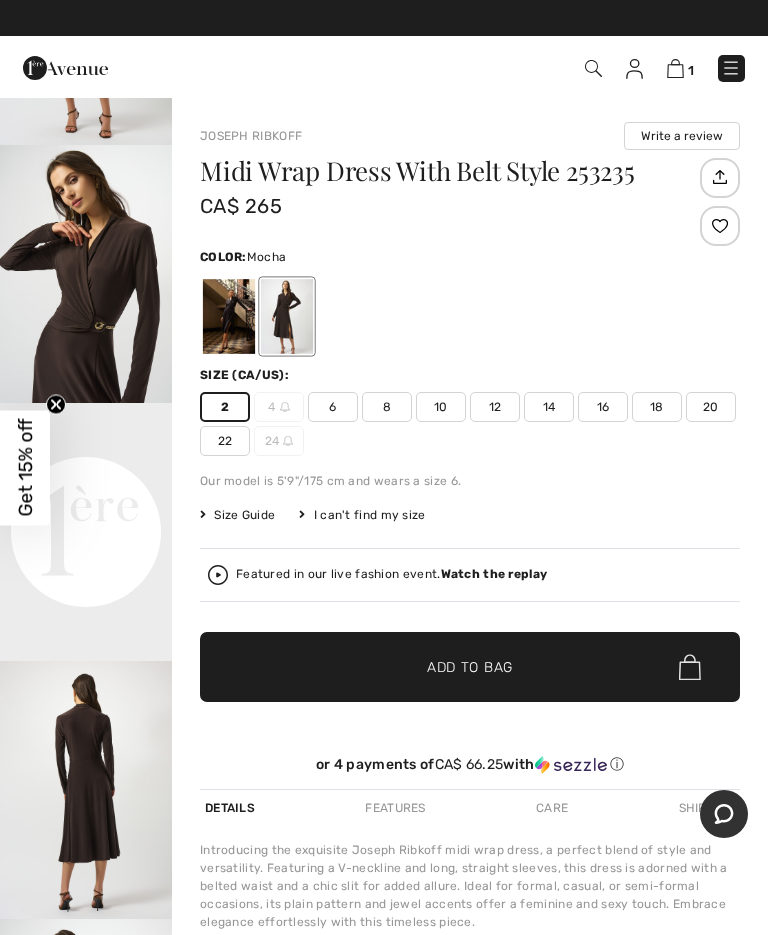 scroll, scrollTop: 220, scrollLeft: 0, axis: vertical 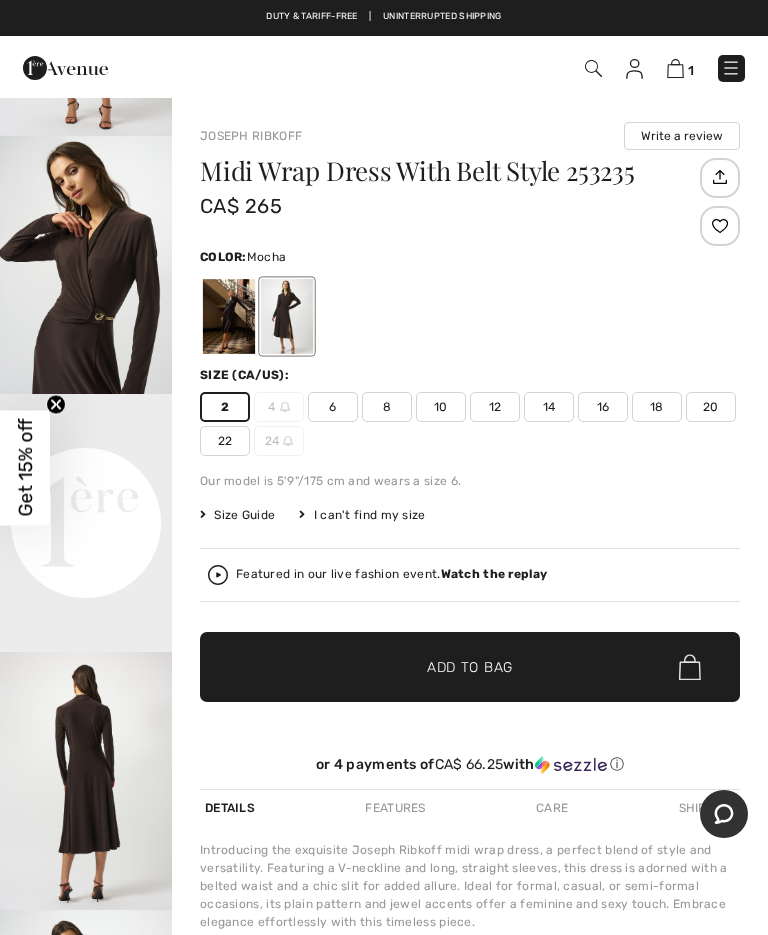 click on "Your browser does not support the video tag." at bounding box center (86, 437) 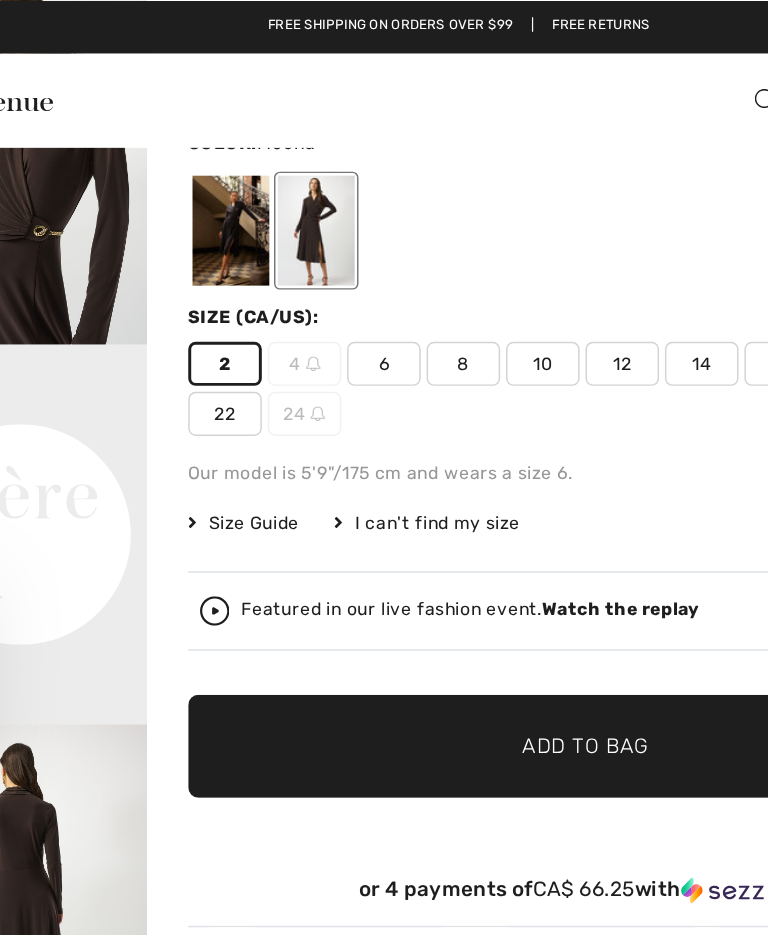 scroll, scrollTop: 159, scrollLeft: 0, axis: vertical 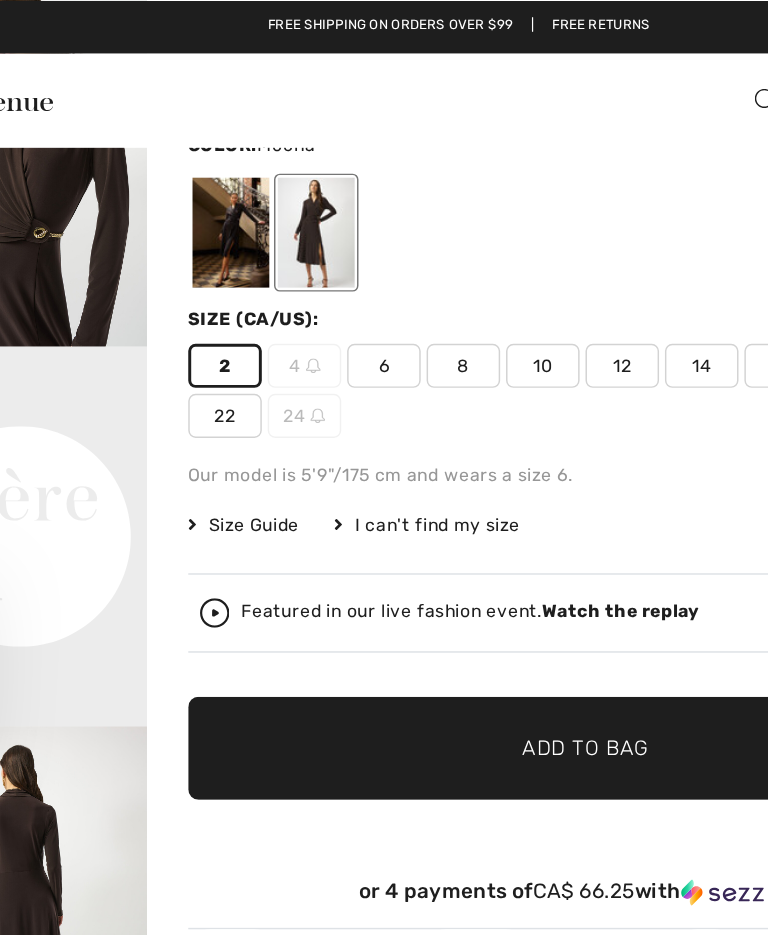click on "Size Guide" at bounding box center [237, 356] 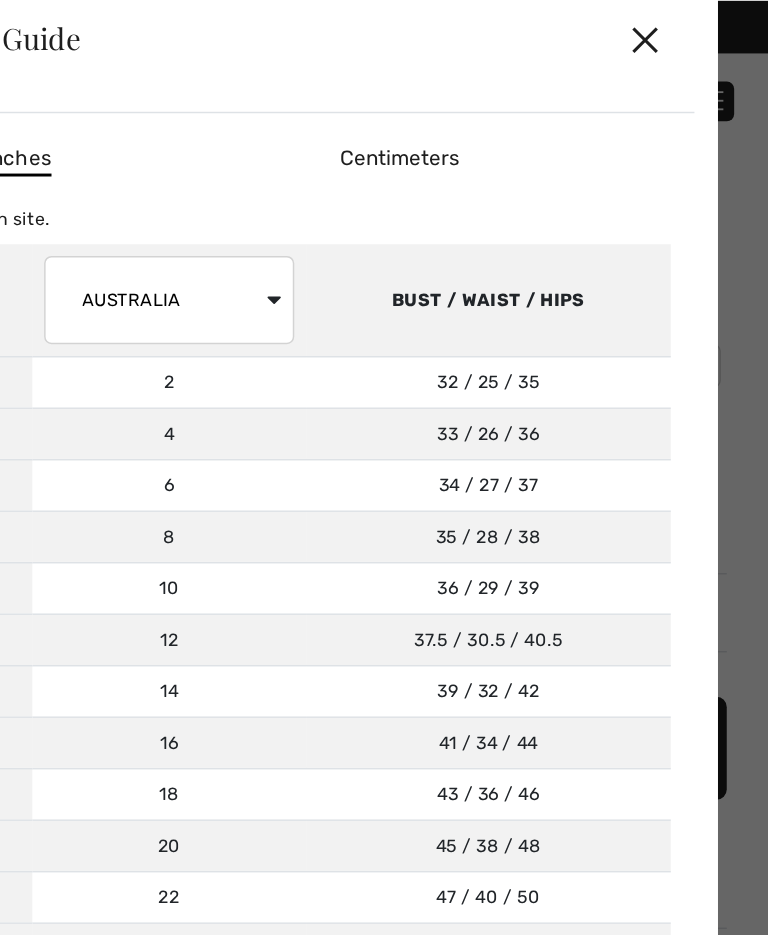scroll, scrollTop: 159, scrollLeft: 0, axis: vertical 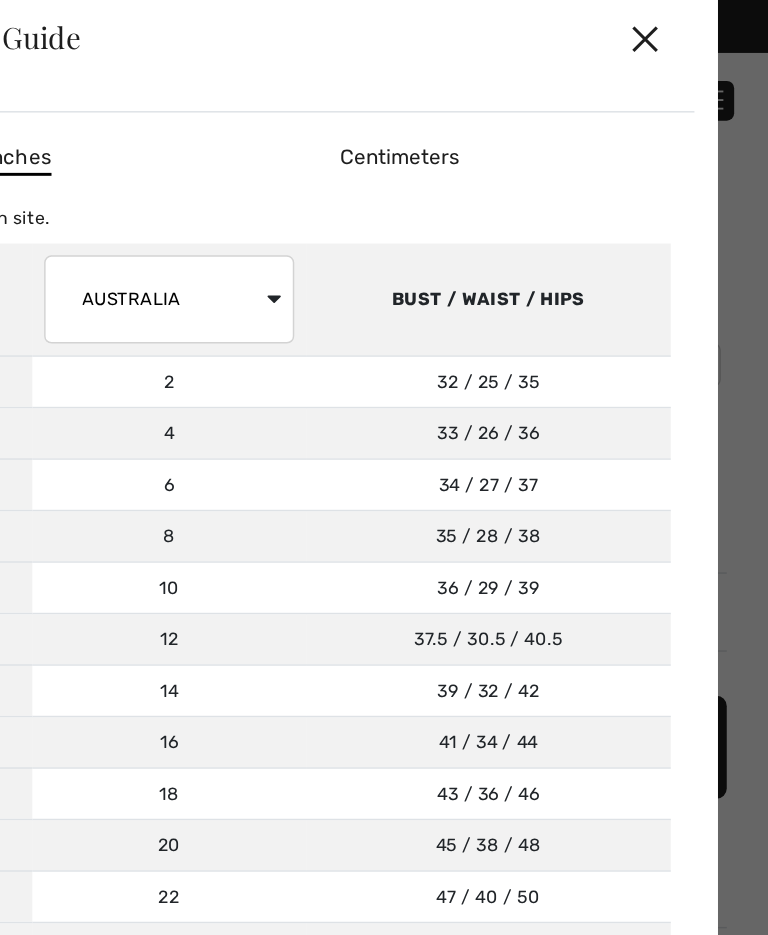 click on "✕" at bounding box center (684, 26) 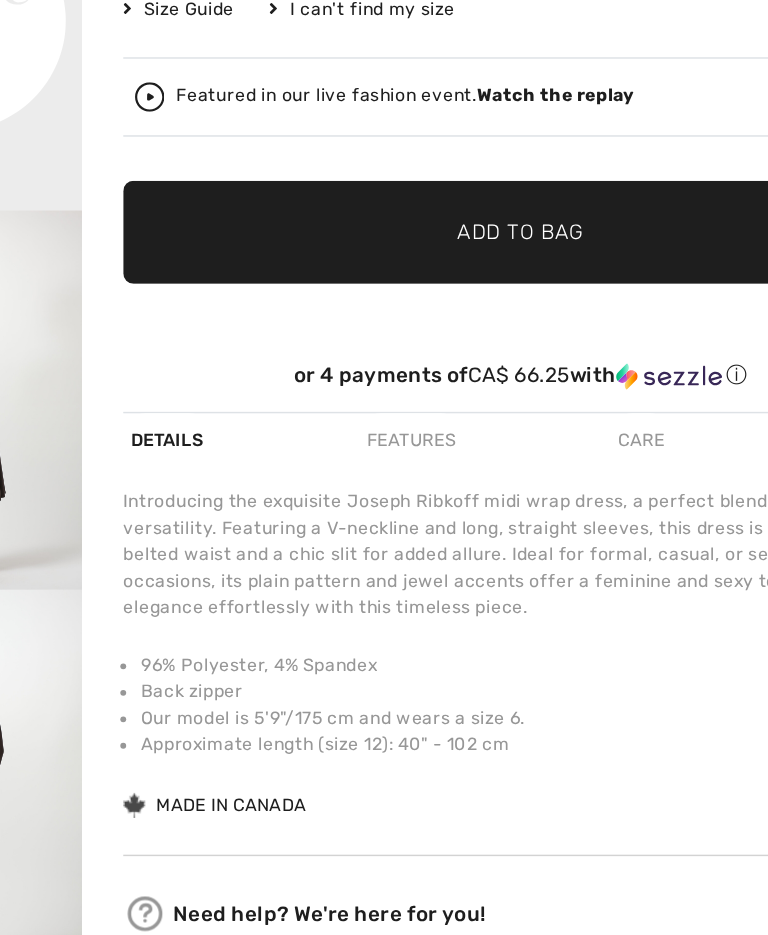scroll, scrollTop: 236, scrollLeft: 0, axis: vertical 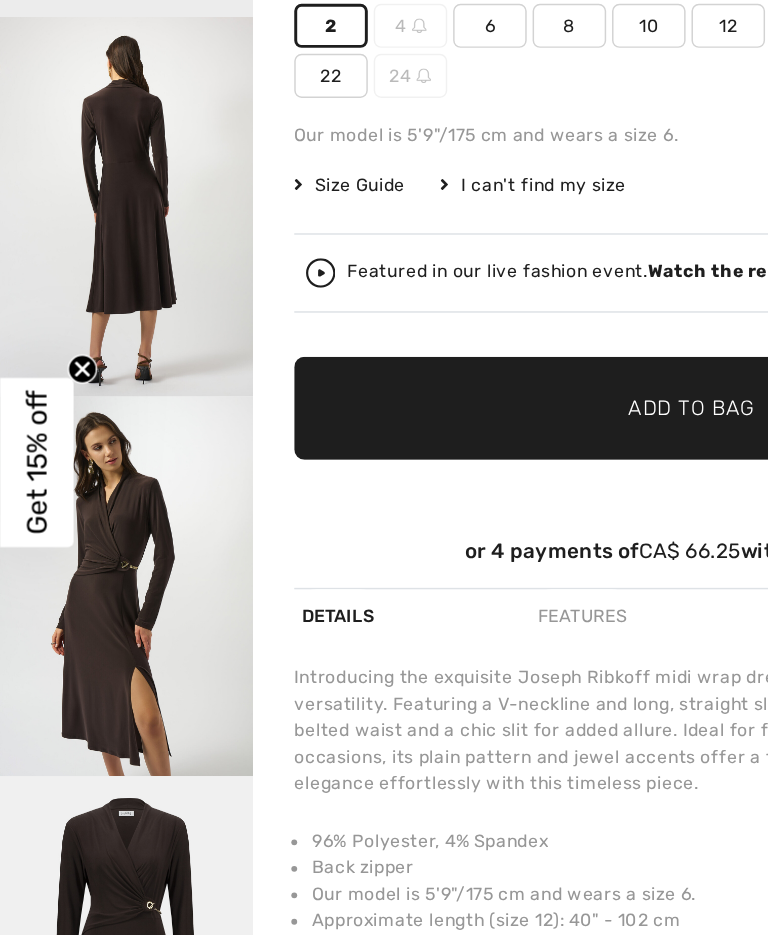 click at bounding box center (86, 810) 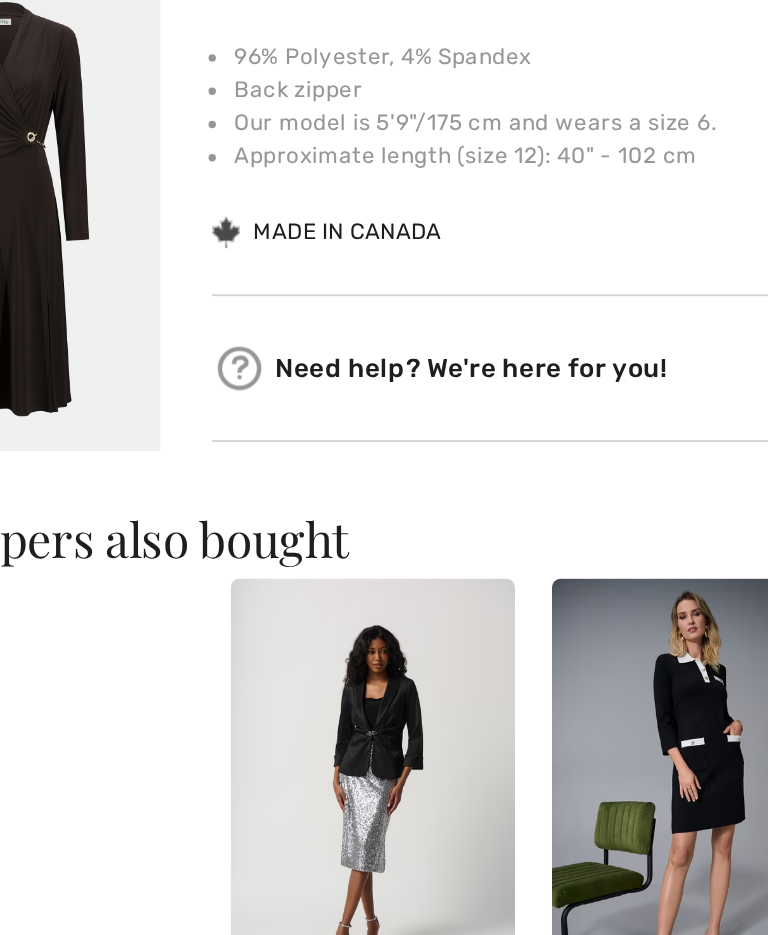 scroll, scrollTop: 524, scrollLeft: 0, axis: vertical 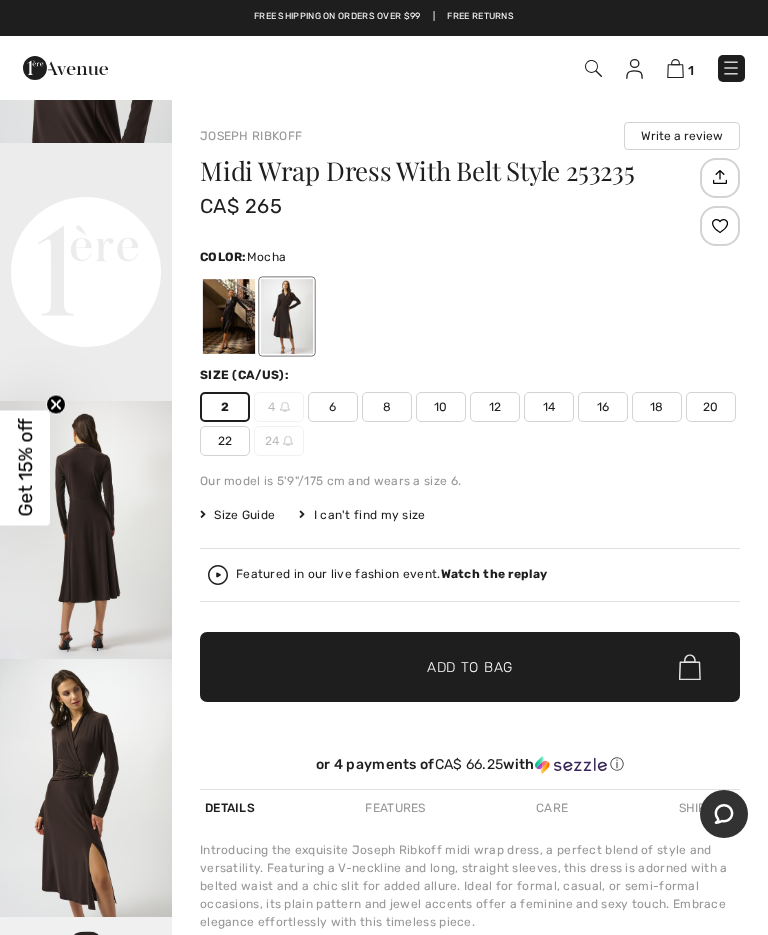click on "Size Guide" at bounding box center (237, 515) 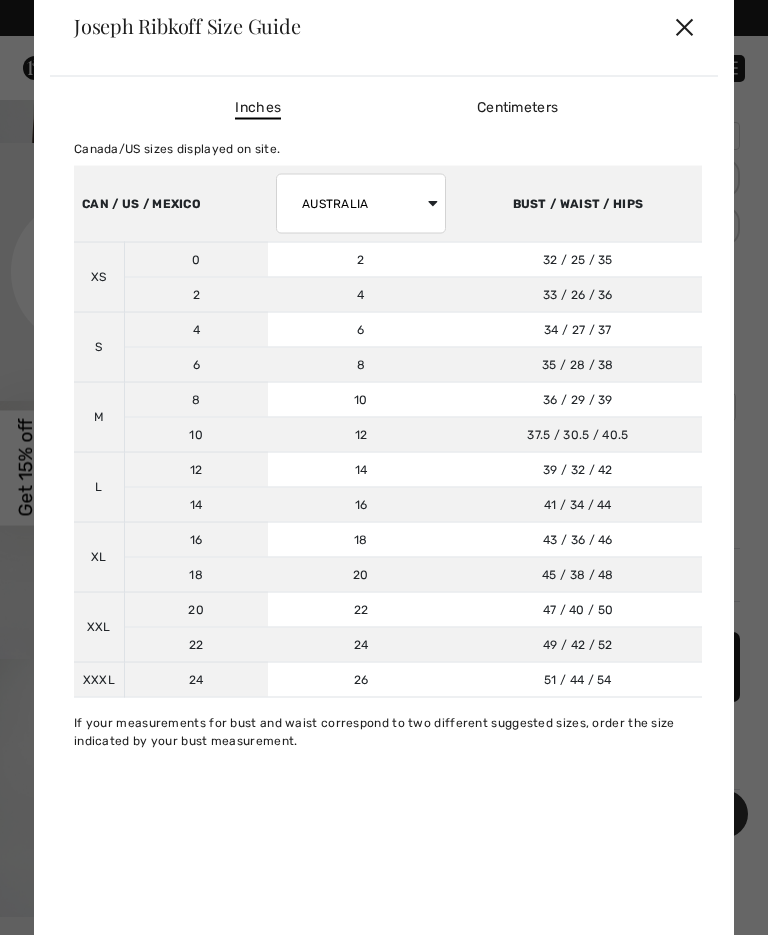 click on "✕" at bounding box center (684, 26) 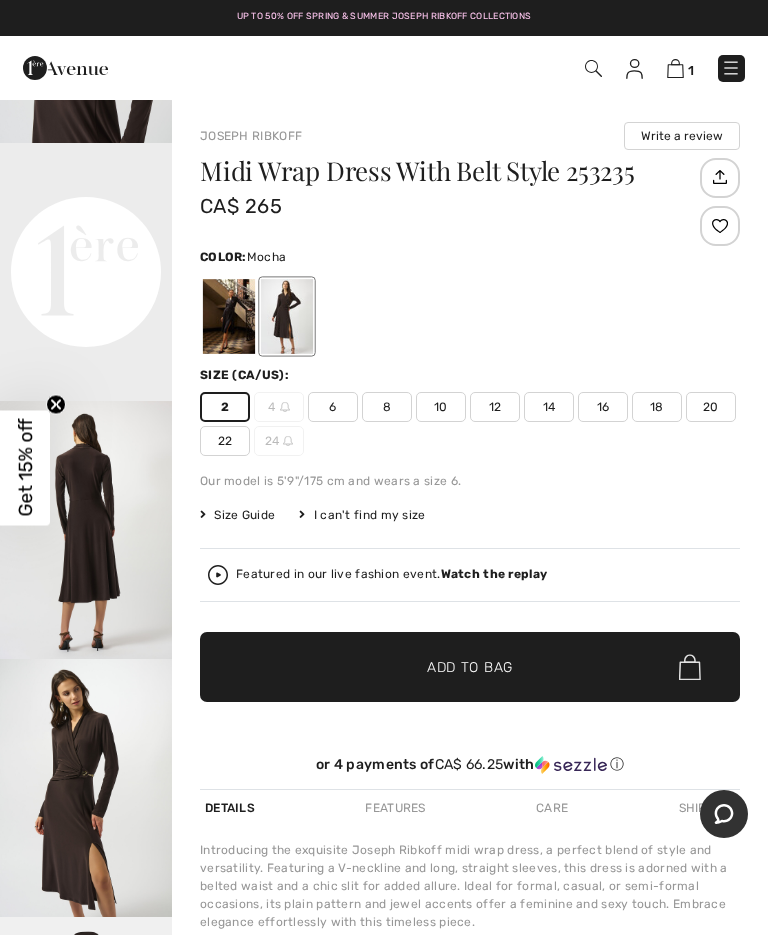 click on "Size Guide" at bounding box center [237, 515] 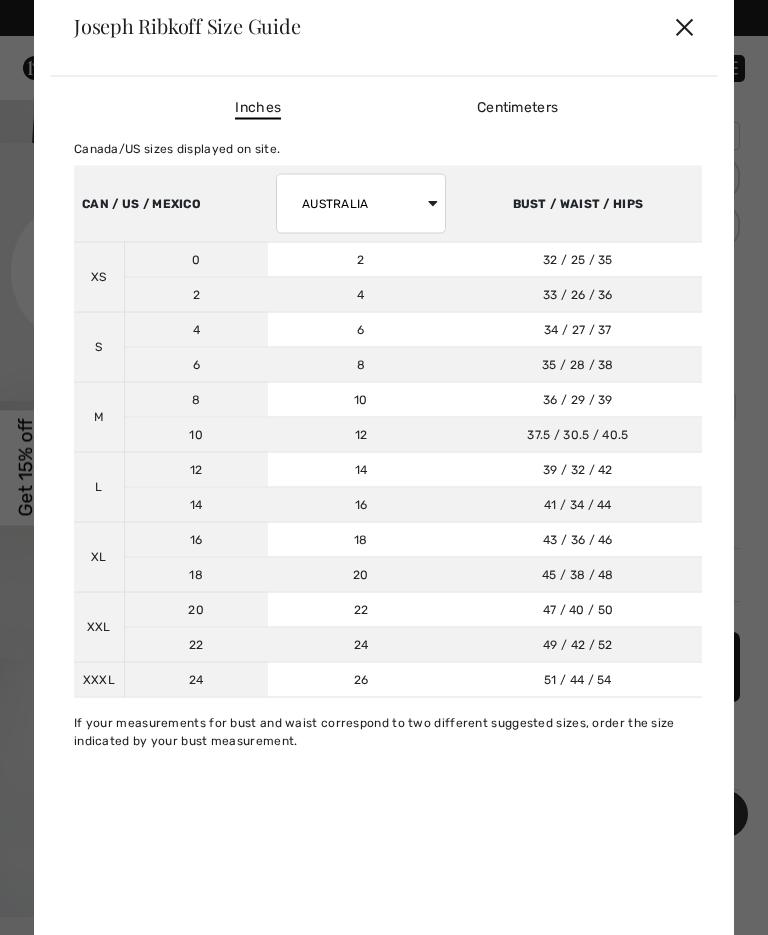 click on "✕" at bounding box center (684, 26) 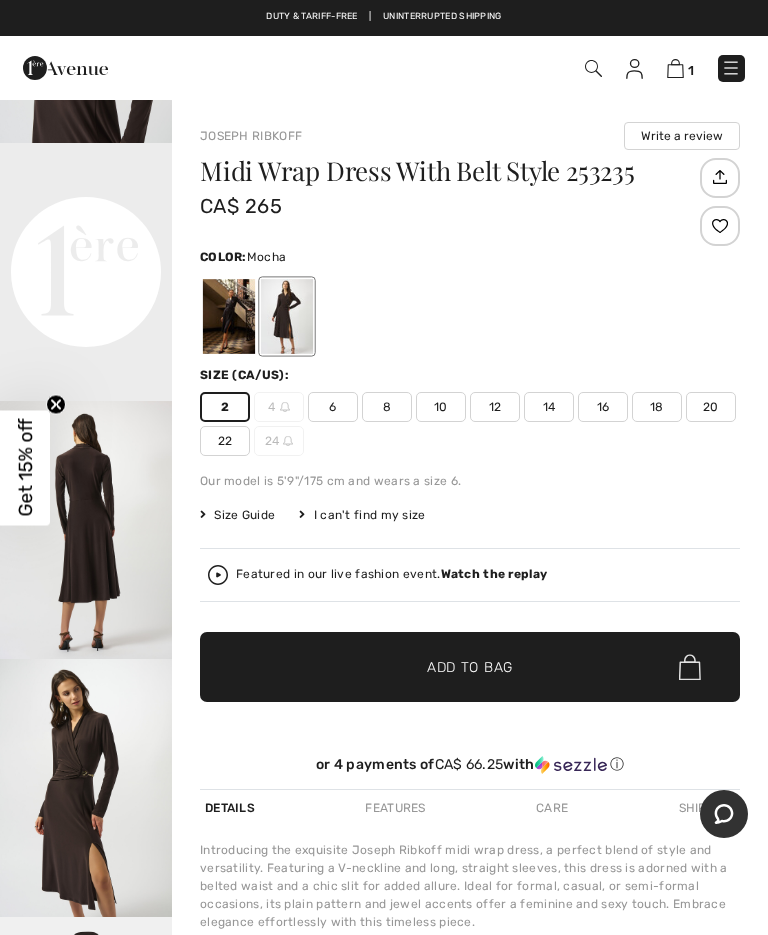 click on "6" at bounding box center [333, 407] 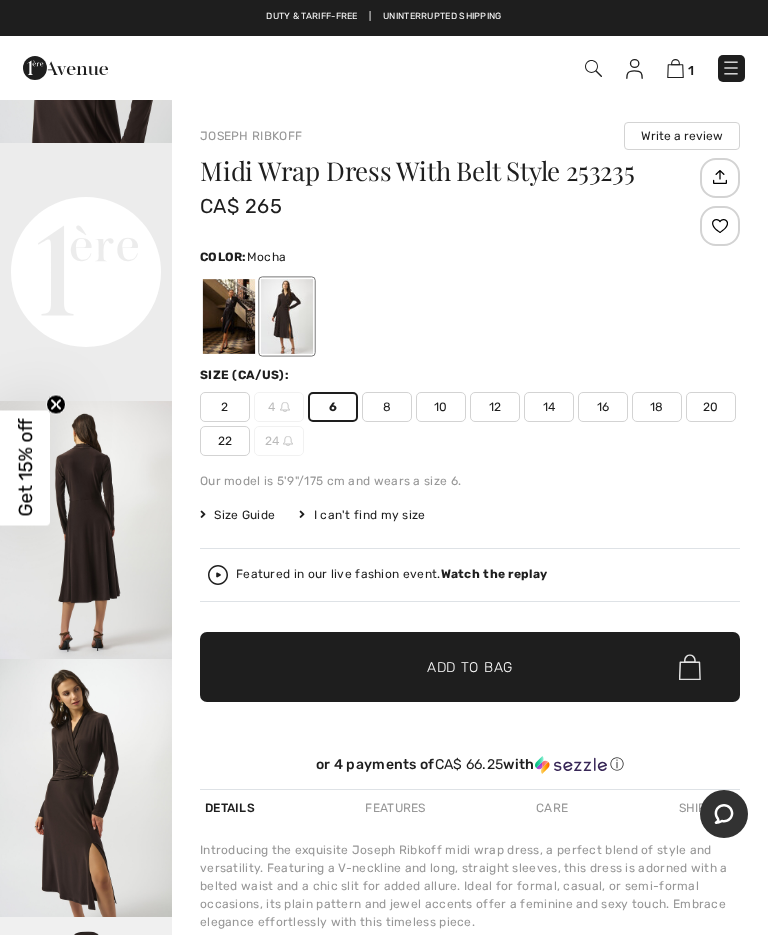 click on "✔ Added to Bag
Add to Bag" at bounding box center (470, 667) 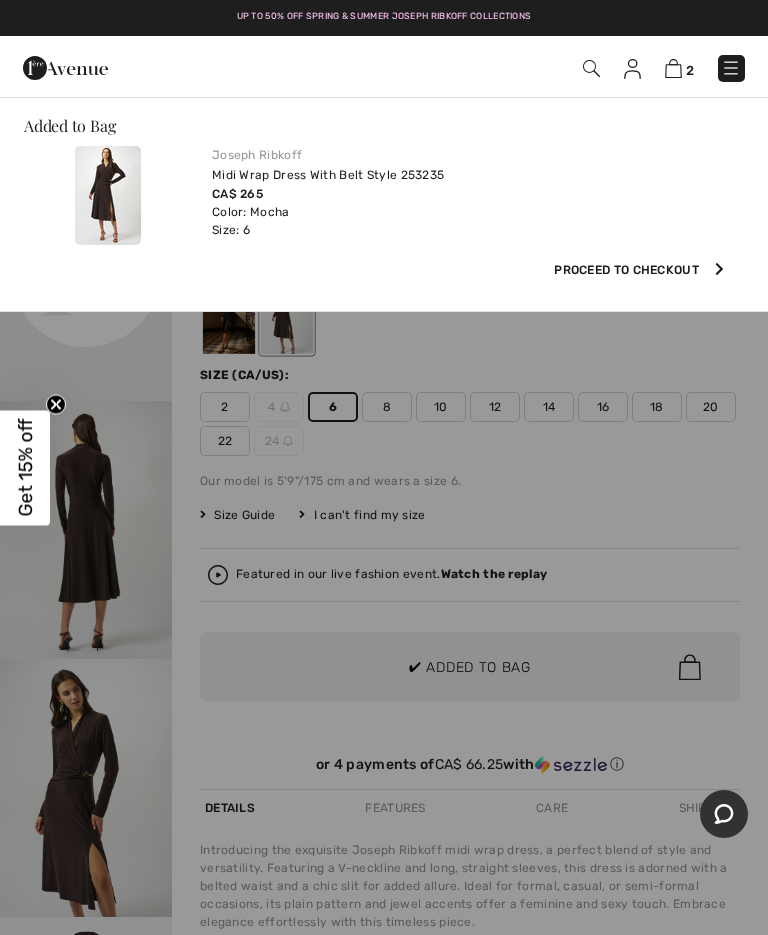 scroll, scrollTop: 0, scrollLeft: 0, axis: both 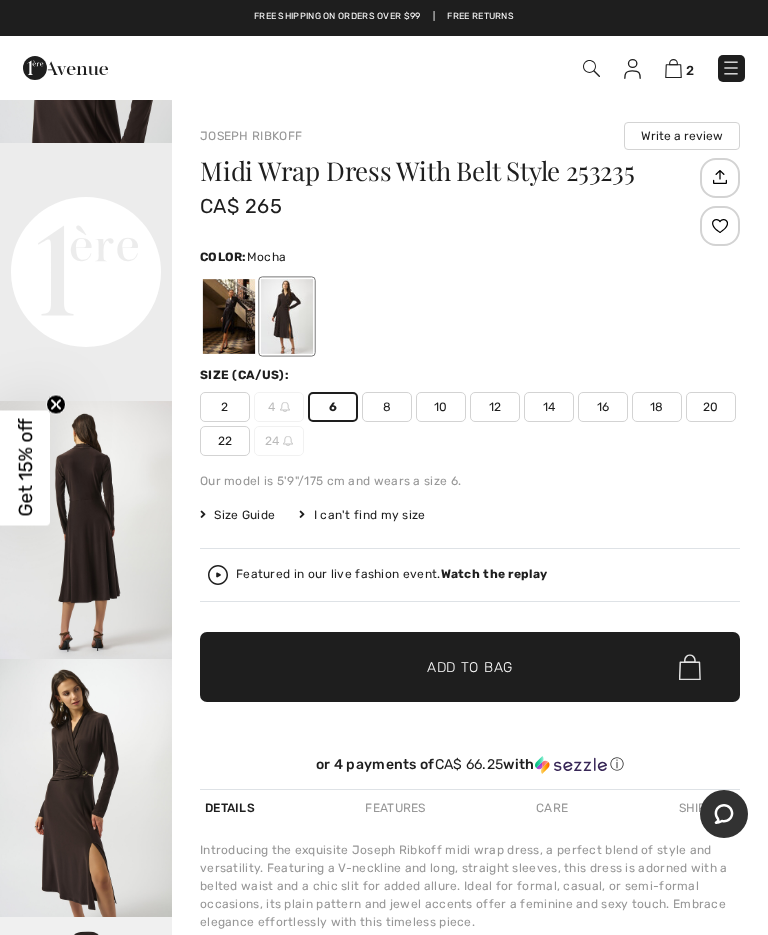 click at bounding box center (731, 68) 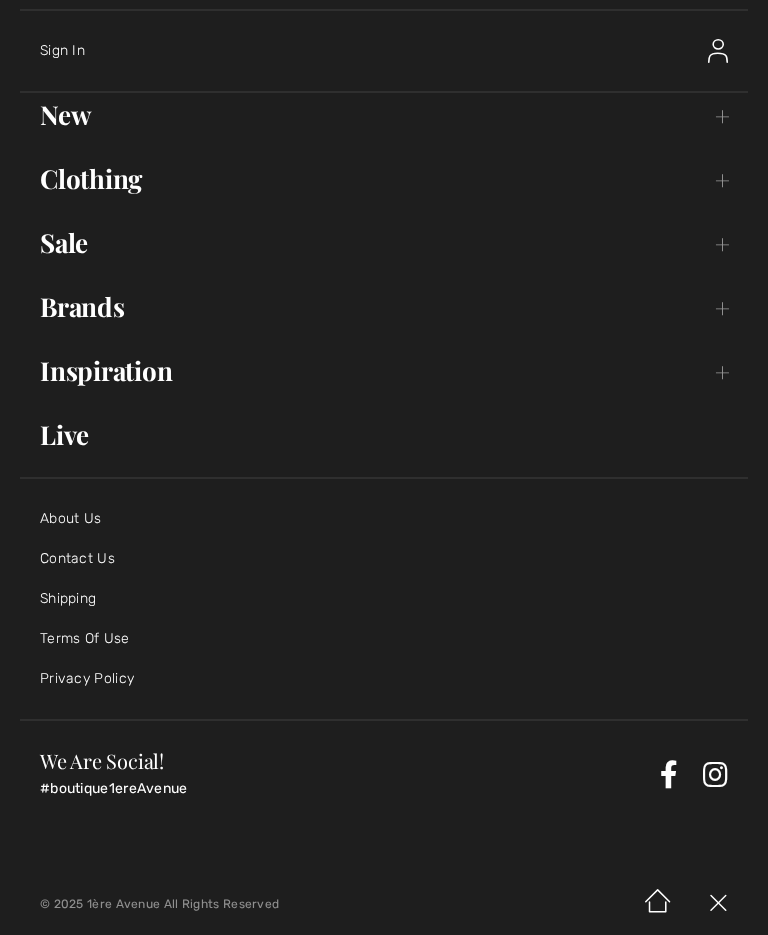 scroll, scrollTop: 65, scrollLeft: 0, axis: vertical 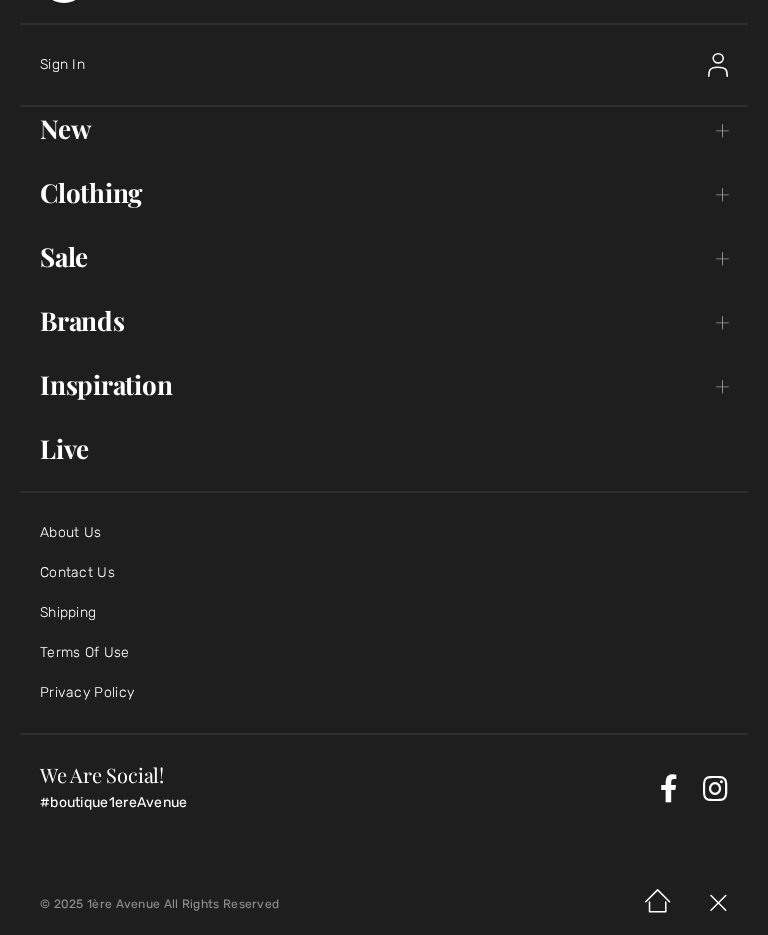 click on "Terms Of Use" at bounding box center (85, 652) 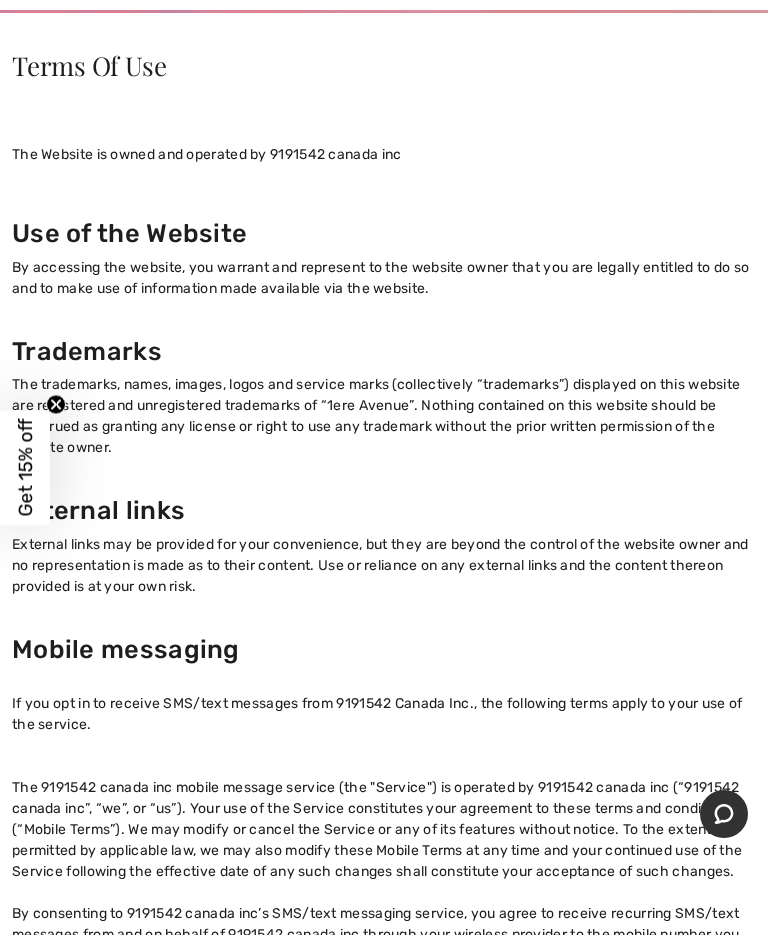 scroll, scrollTop: 180, scrollLeft: 0, axis: vertical 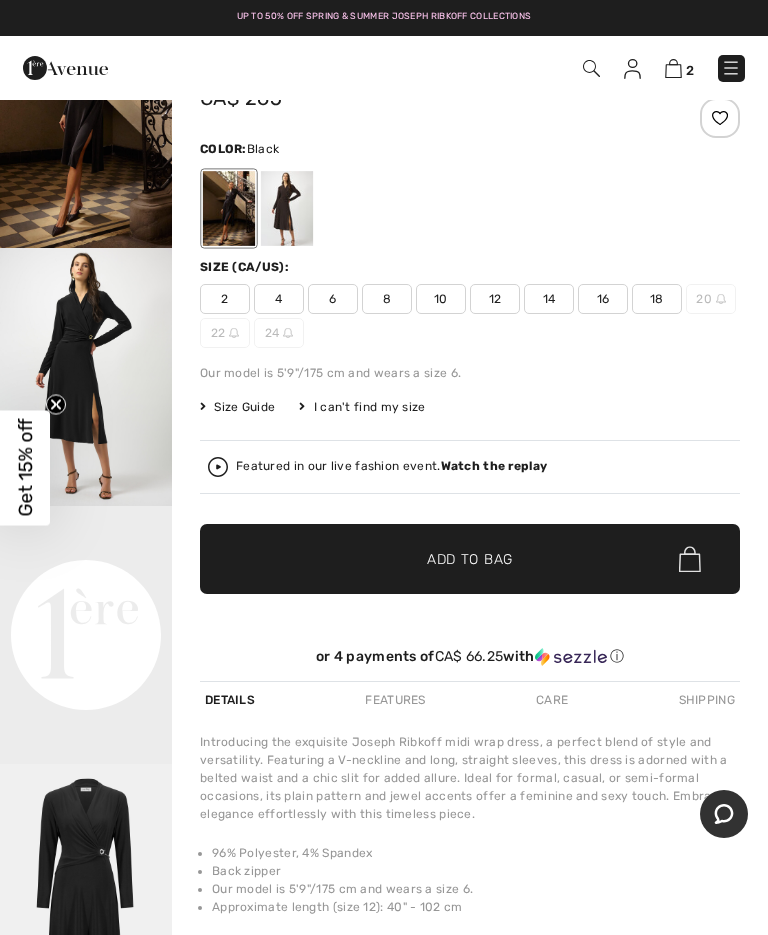 click on "Shipping" at bounding box center (707, 700) 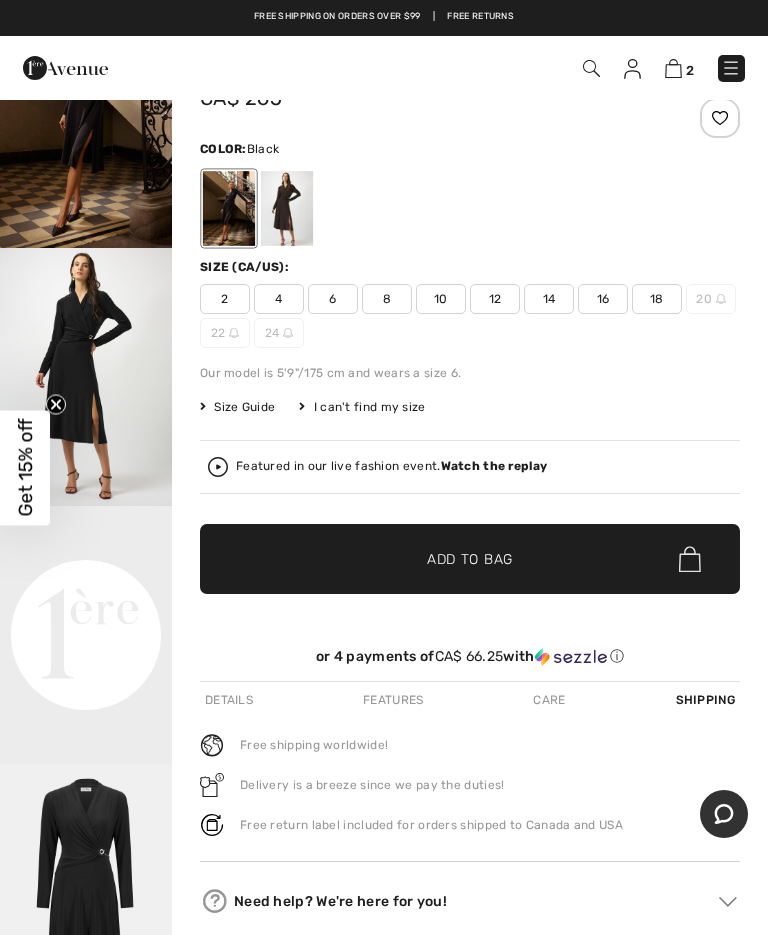 click on "Free return label included for orders shipped to Canada and USA" at bounding box center (431, 825) 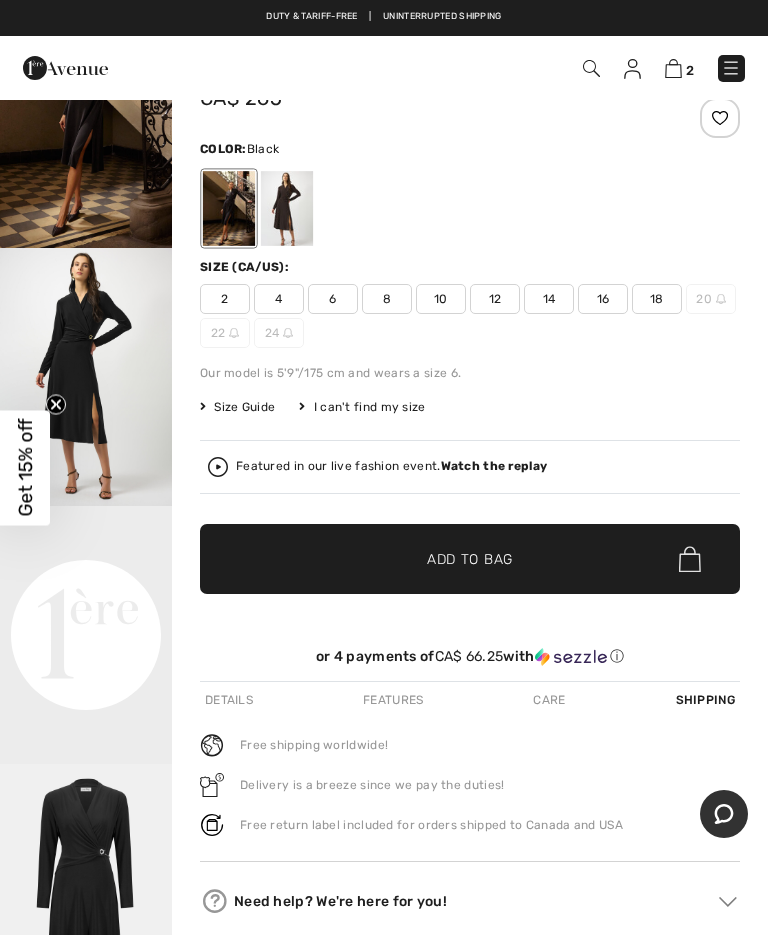 click at bounding box center (86, 893) 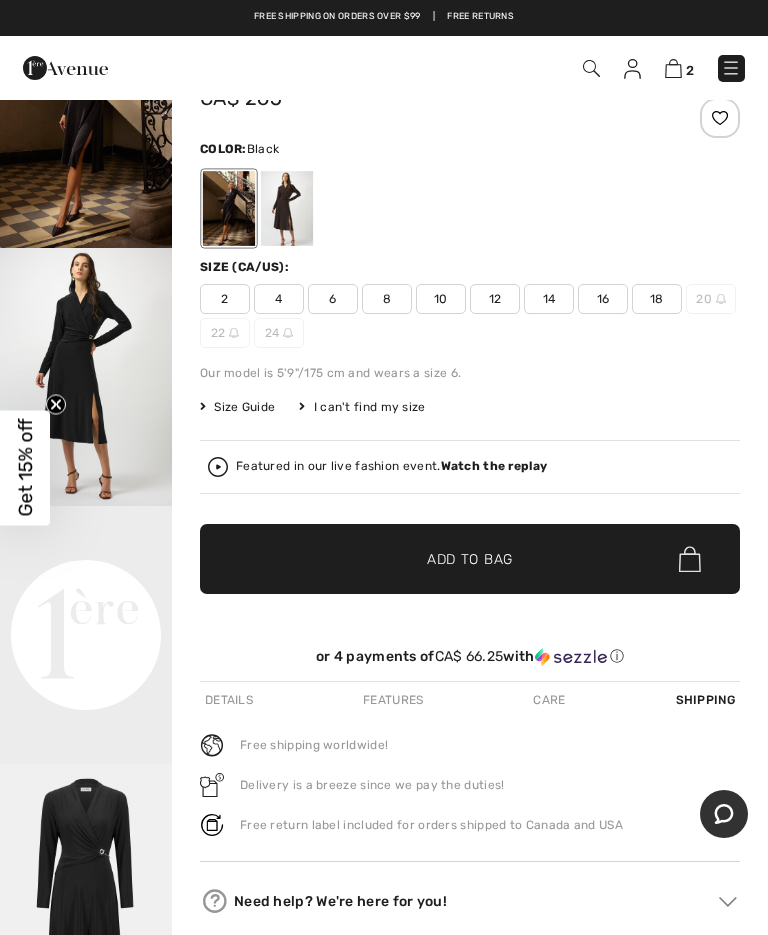 click on "2" at bounding box center [679, 68] 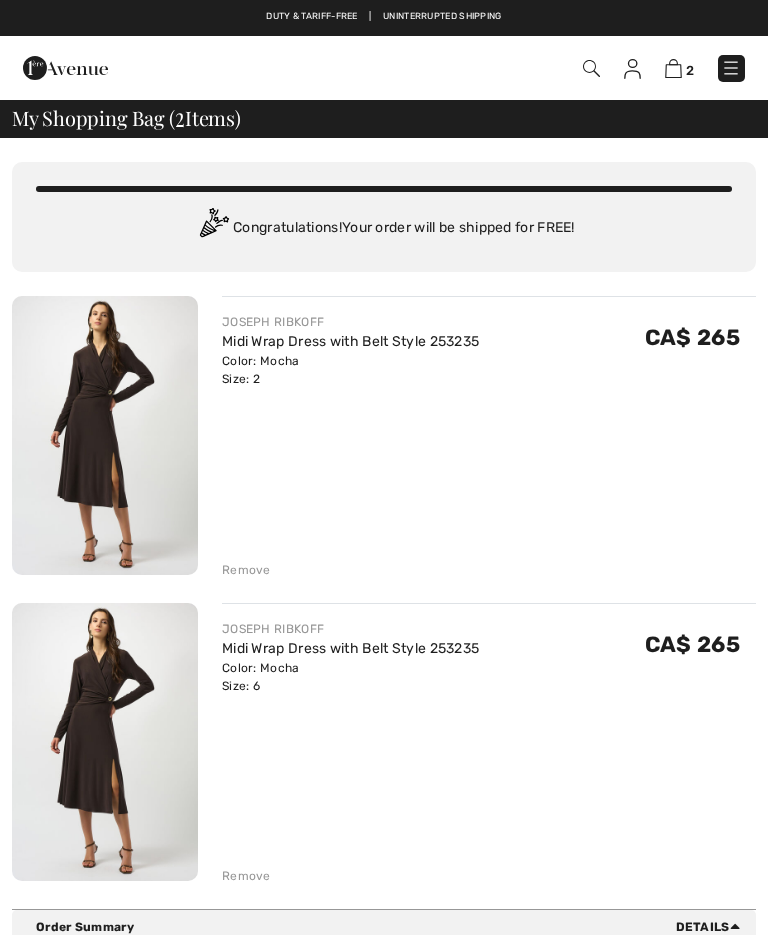 checkbox on "true" 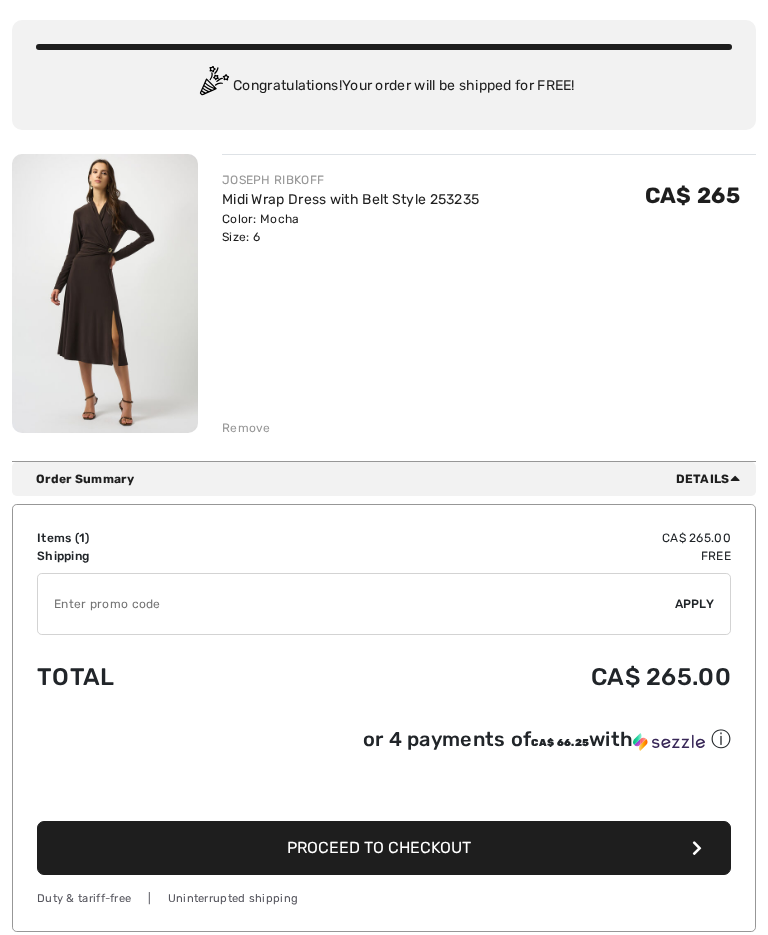 scroll, scrollTop: 142, scrollLeft: 0, axis: vertical 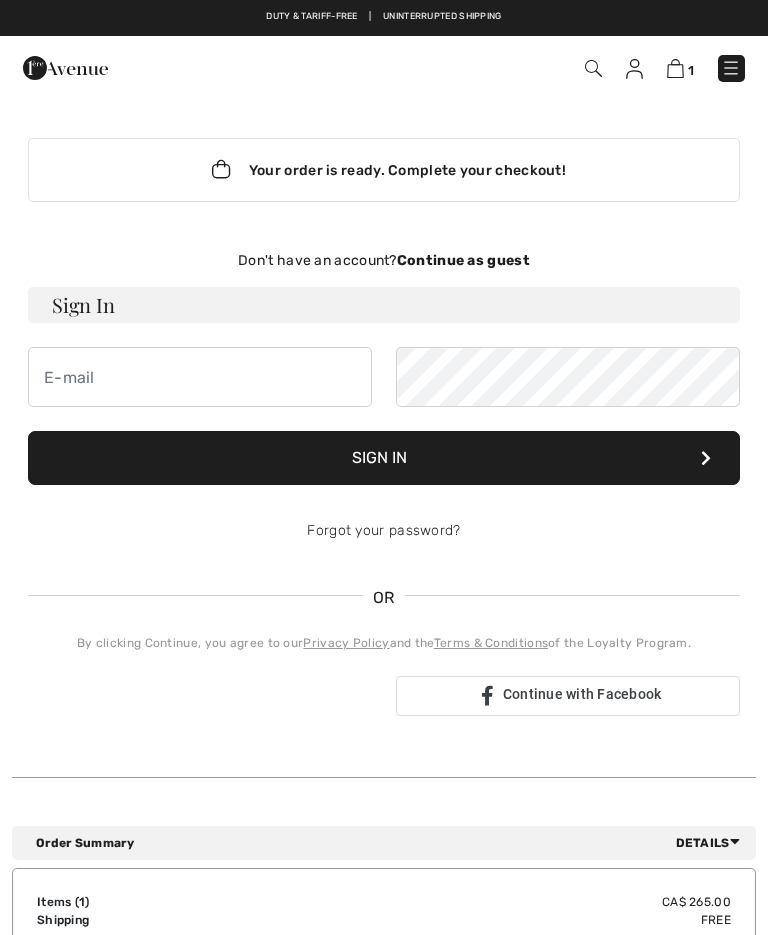 click on "Your order is ready. Complete your checkout!" at bounding box center [384, 170] 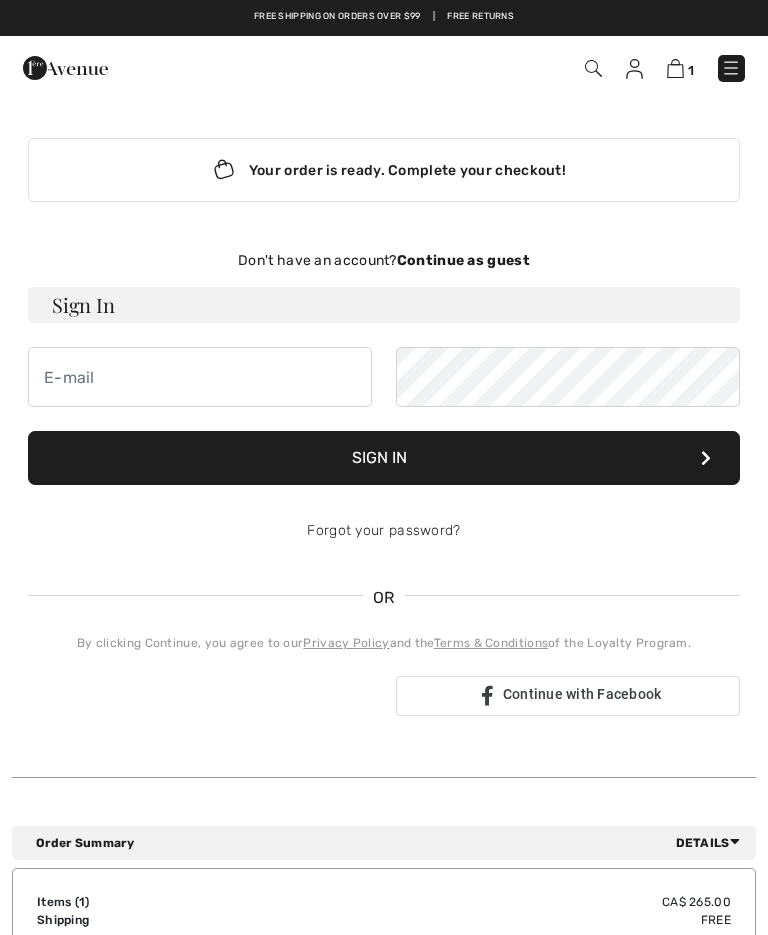 click on "Continue as guest" at bounding box center [463, 260] 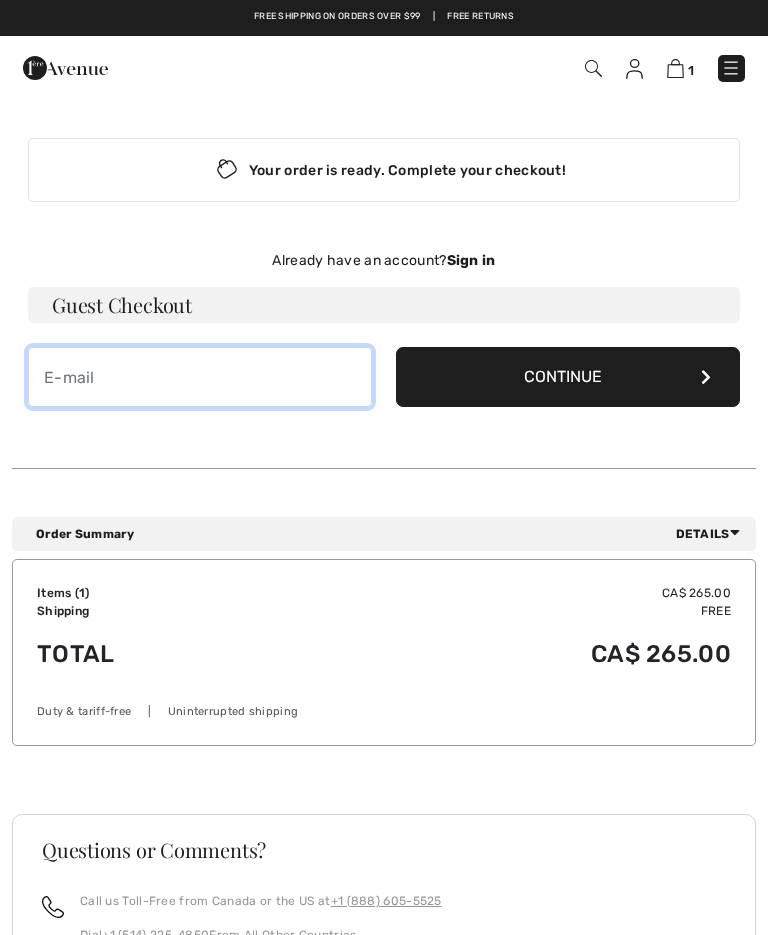 click at bounding box center [200, 377] 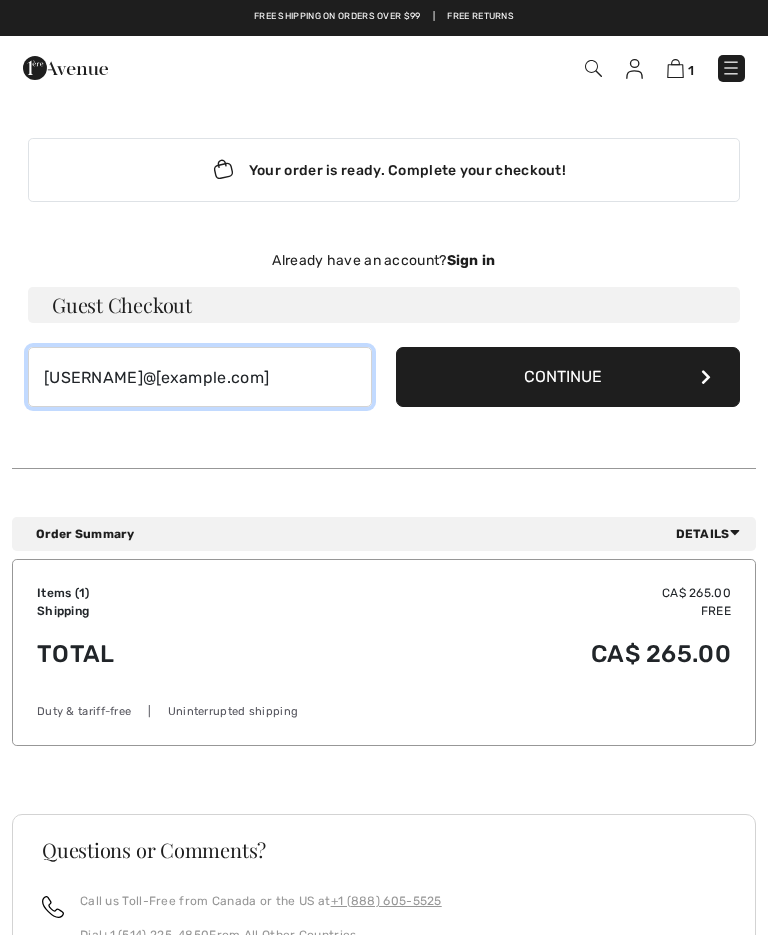 type on "[EMAIL]" 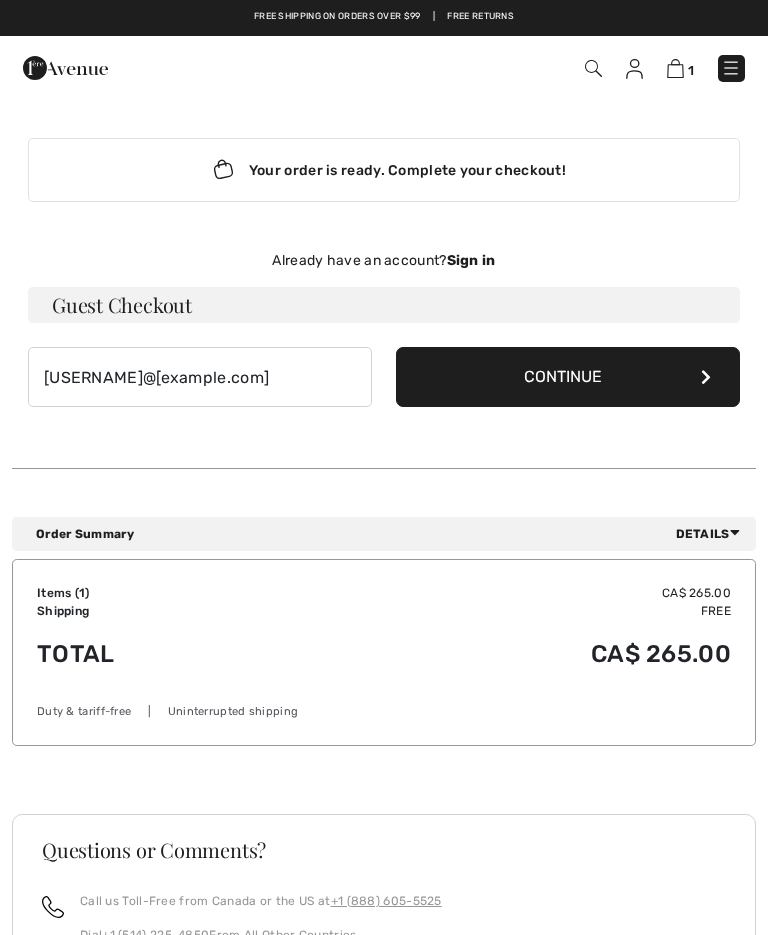 click on "Continue" at bounding box center (568, 377) 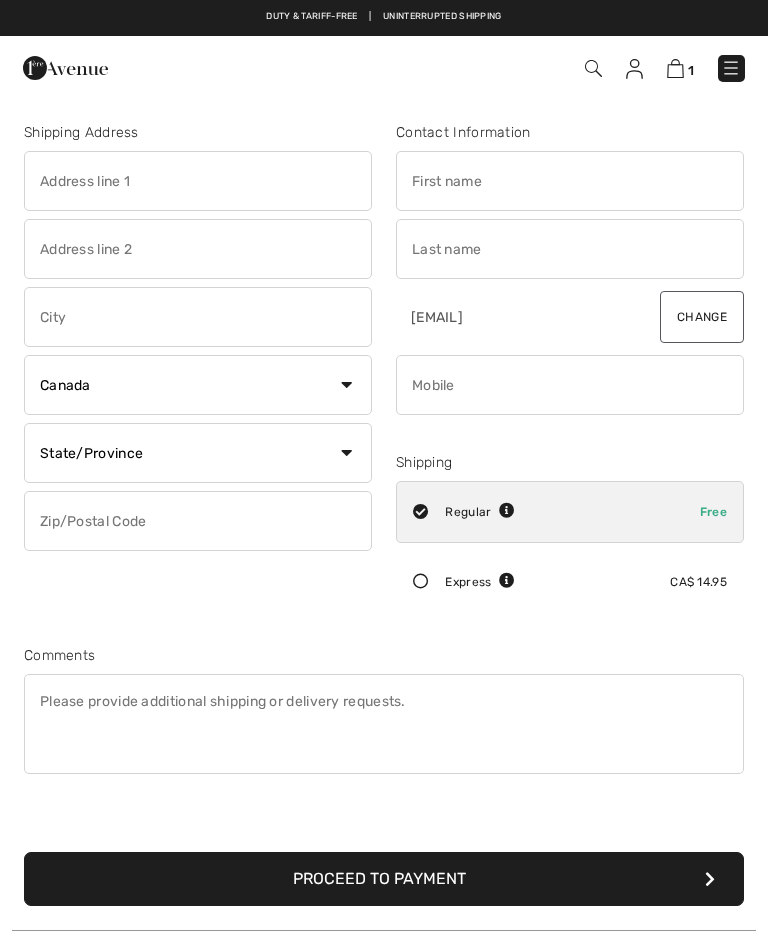 scroll, scrollTop: 0, scrollLeft: 0, axis: both 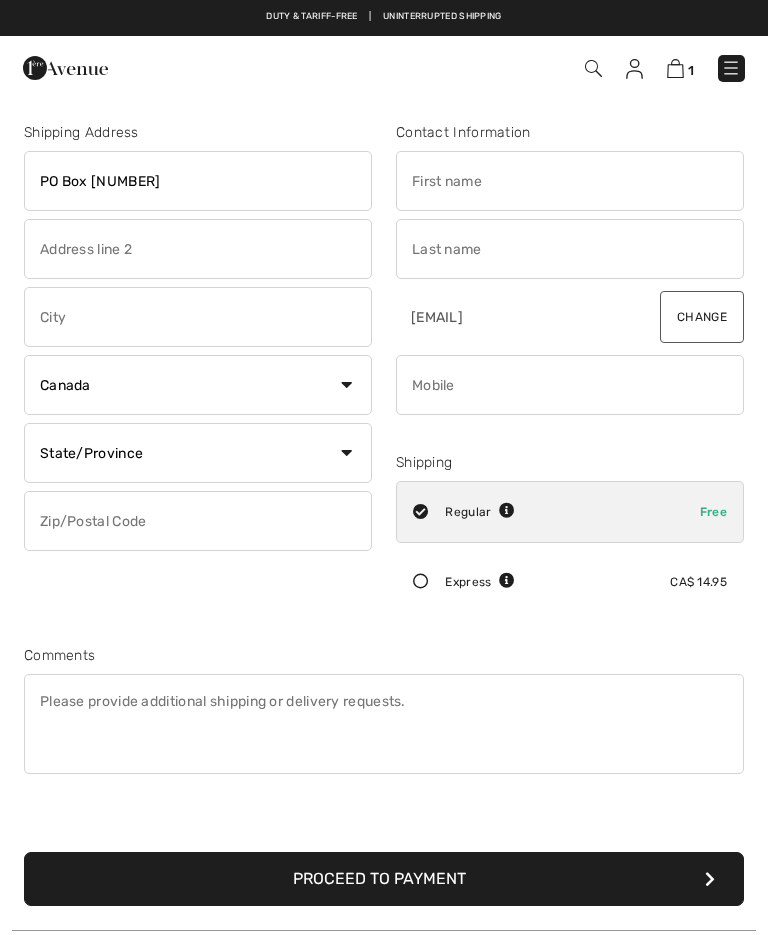 type on "PO Box [NUMBER]" 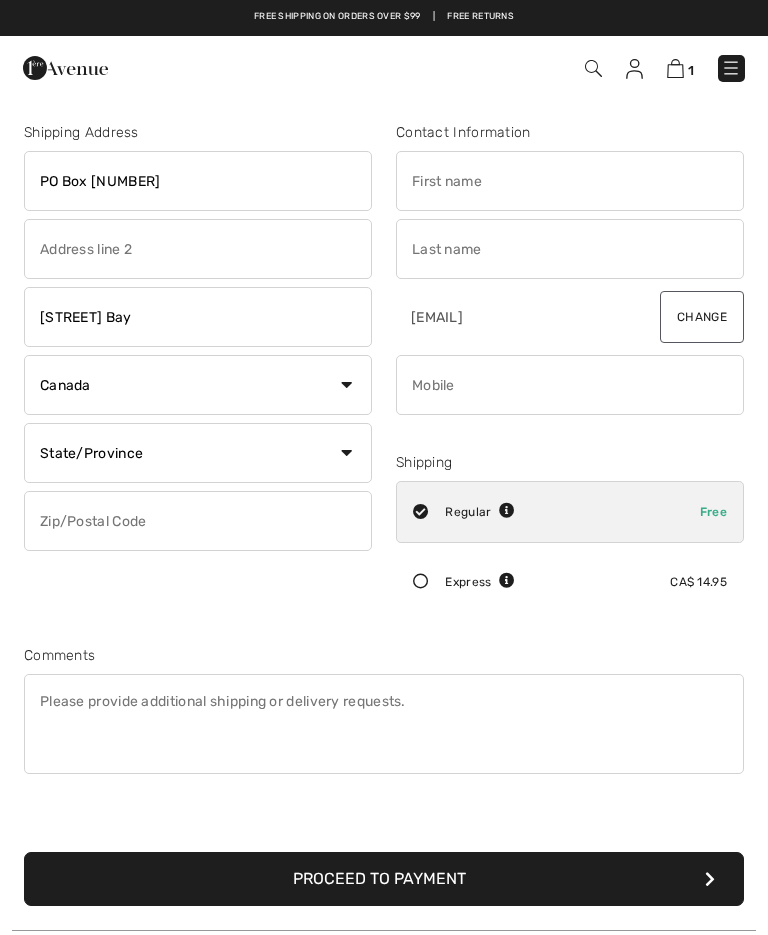 type on "[STREET] Bay" 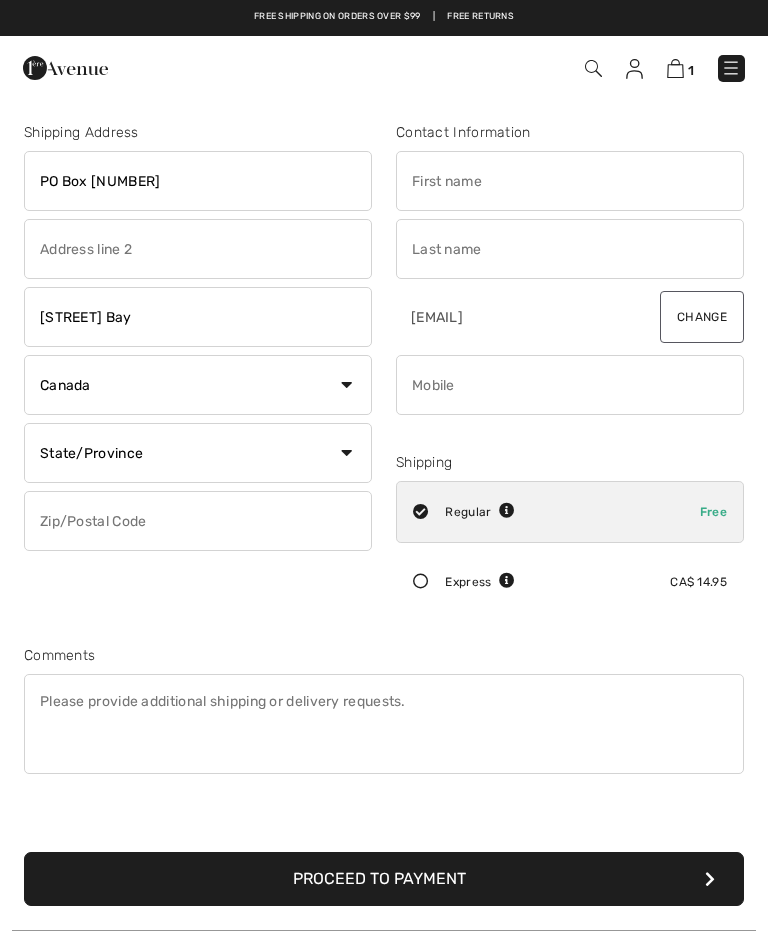 click on "State/Province
Alberta
British Columbia
Manitoba
New Brunswick
Newfoundland and Labrador
Northwest Territories
Nova Scotia
Nunavut
Ontario
Prince Edward Island
Quebec
Saskatchewan
Yukon" at bounding box center (198, 453) 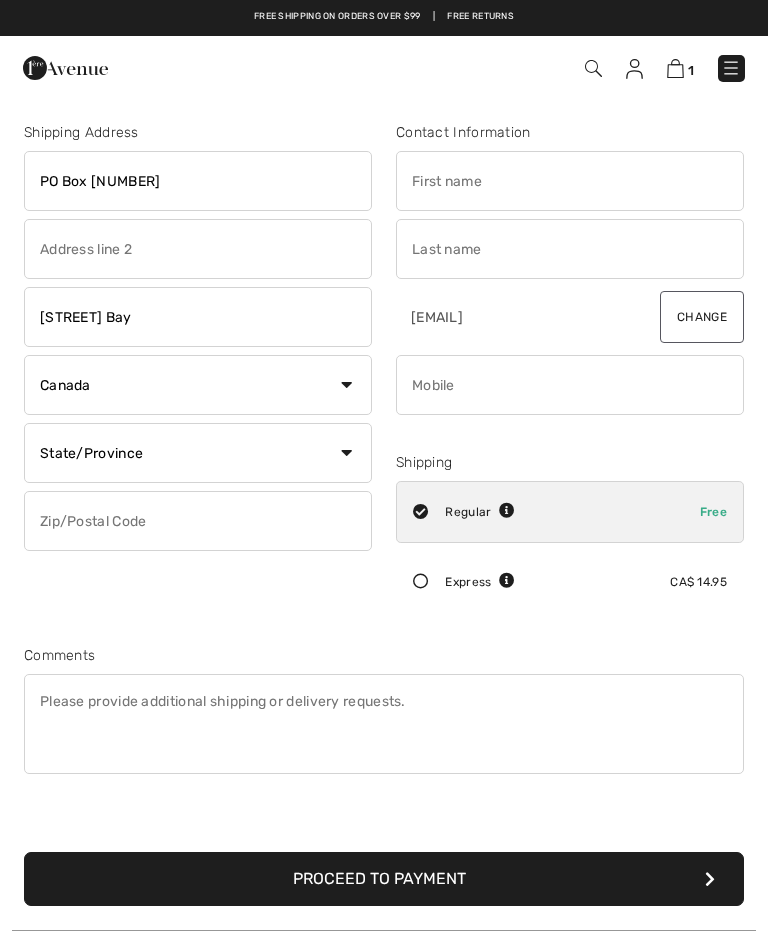select on "BC" 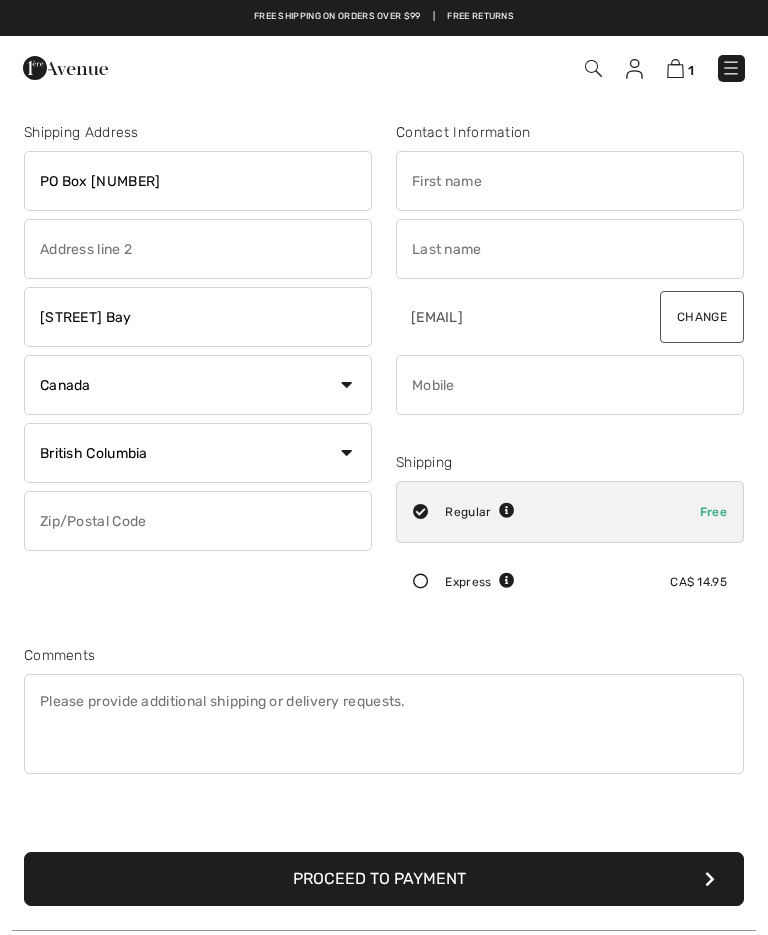 click at bounding box center (198, 521) 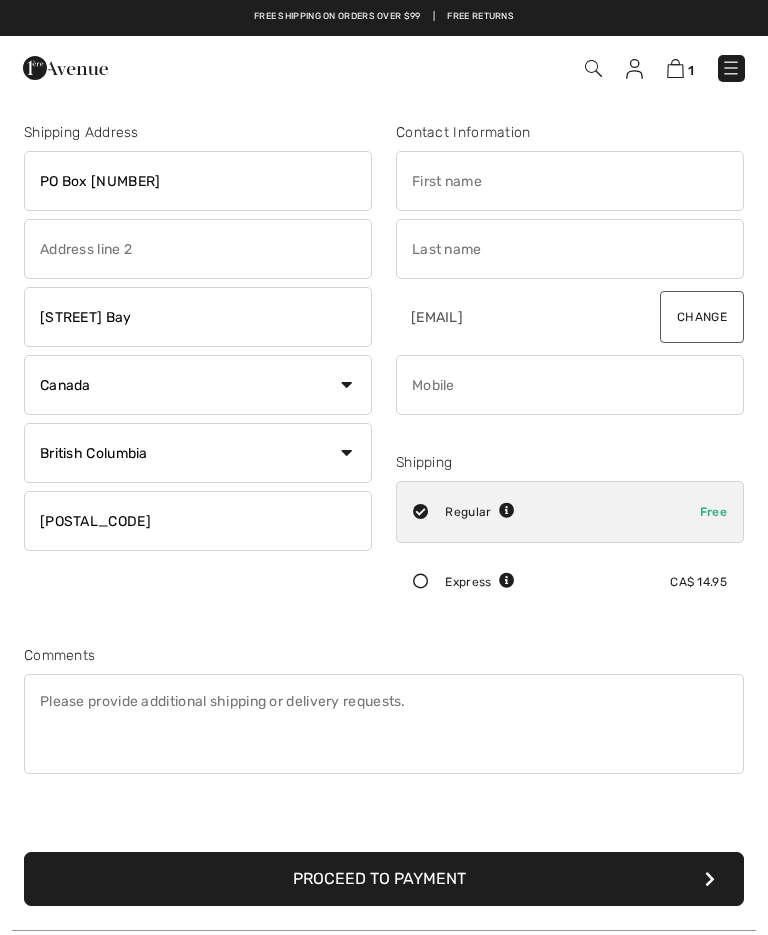 type on "[POSTAL CODE]" 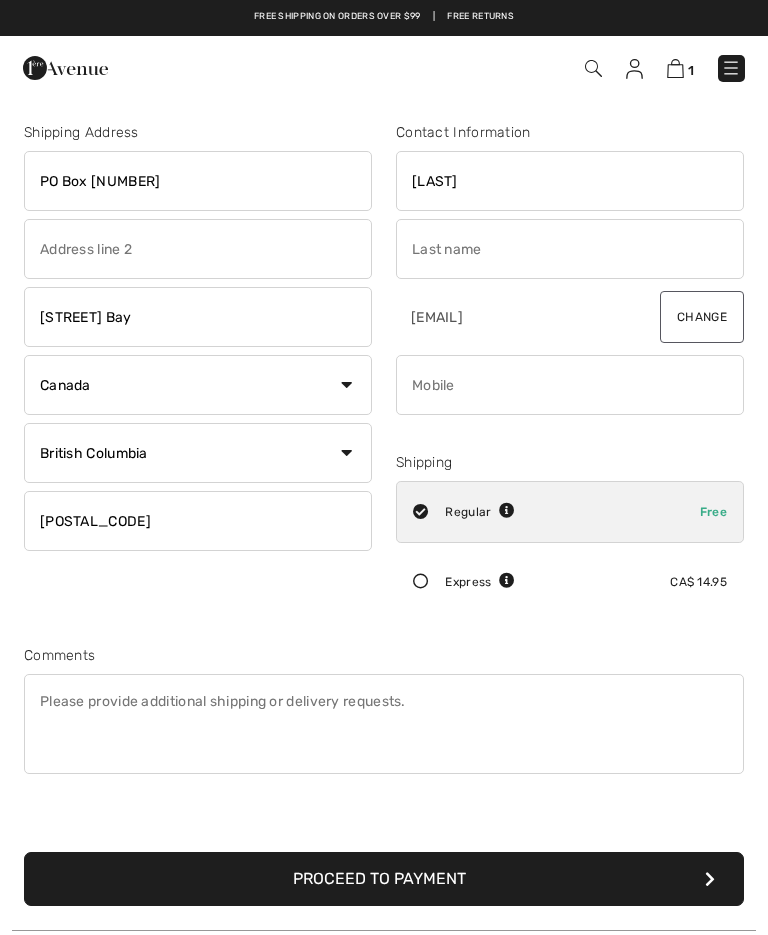type on "[FIRST]" 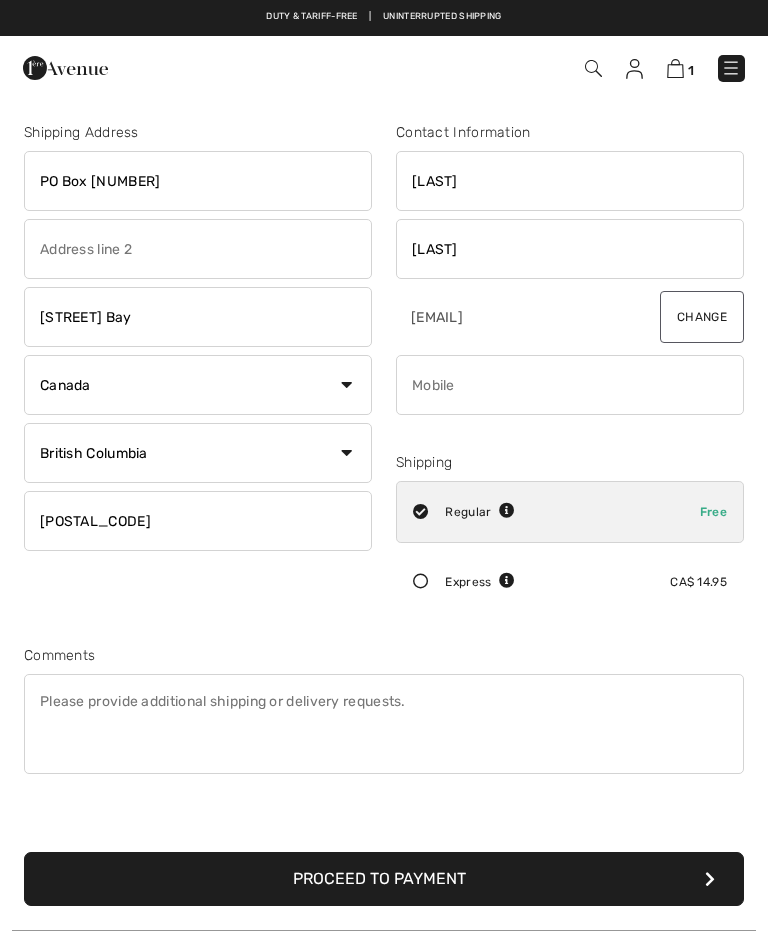 type on "Shuster" 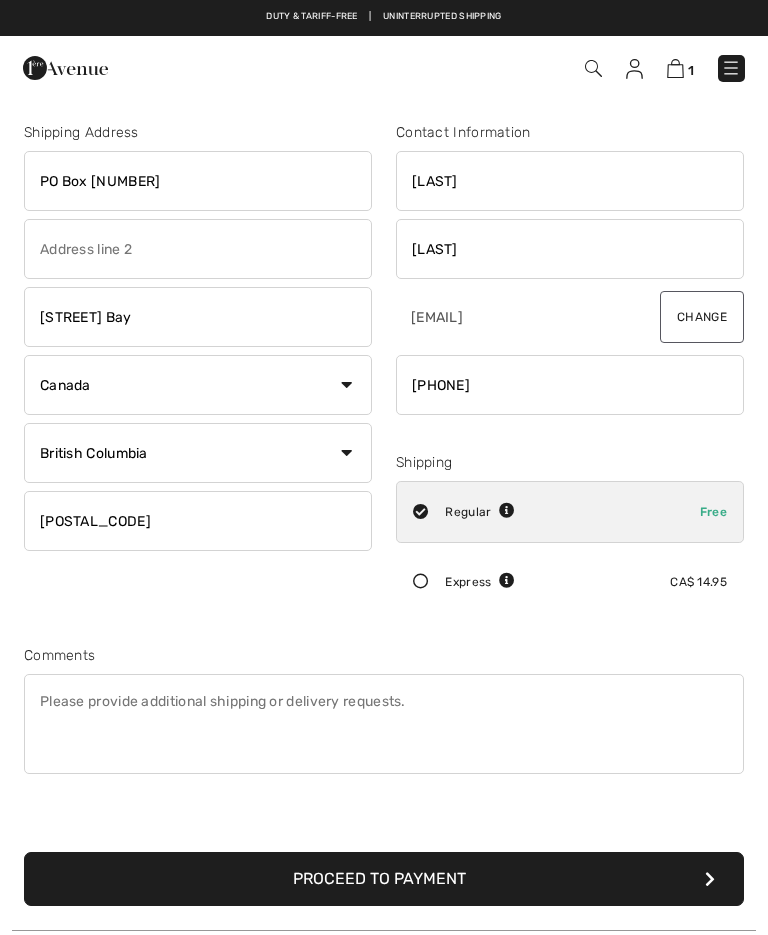 type on "2508038301" 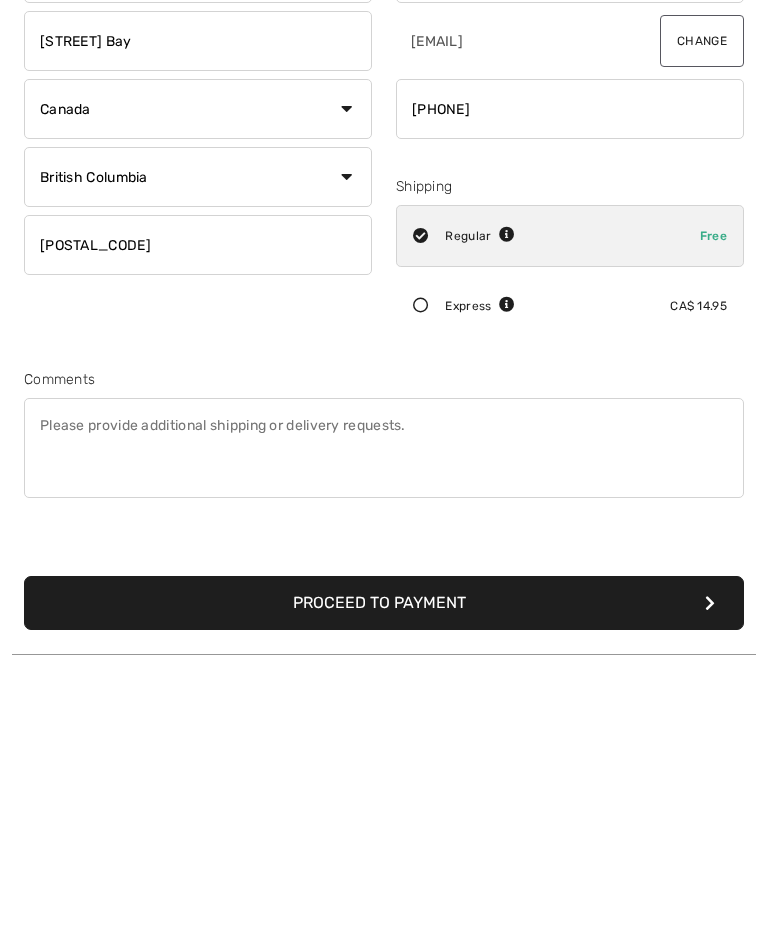 scroll, scrollTop: 19, scrollLeft: 0, axis: vertical 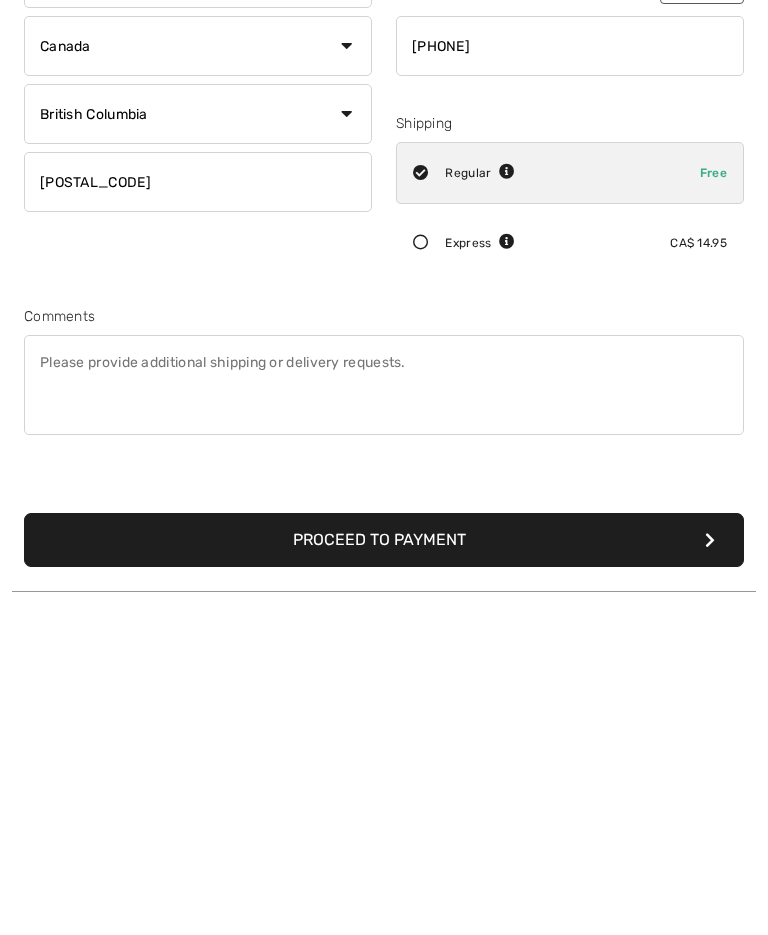 click on "Proceed to Payment" at bounding box center [384, 860] 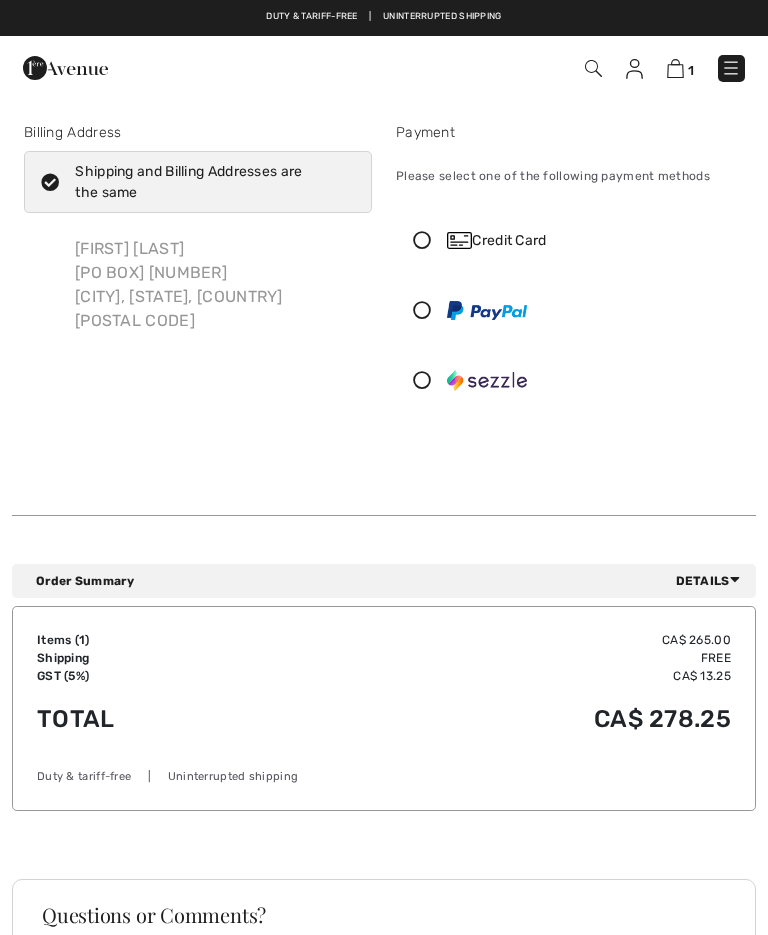 scroll, scrollTop: 0, scrollLeft: 0, axis: both 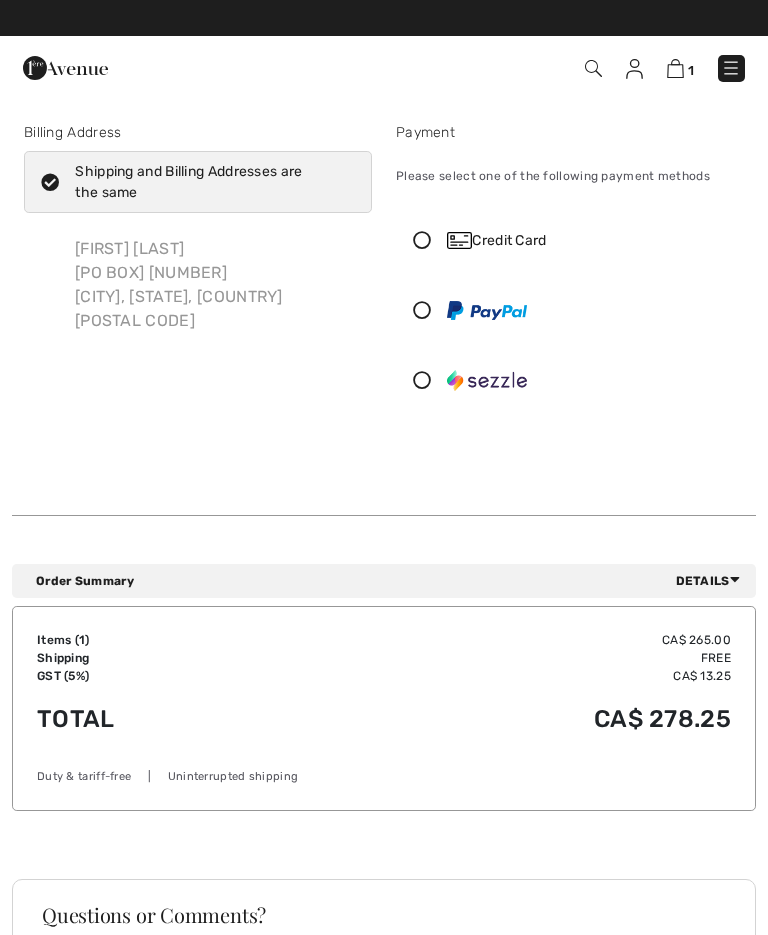 click on "Shipping and Billing Addresses are the same" at bounding box center (208, 182) 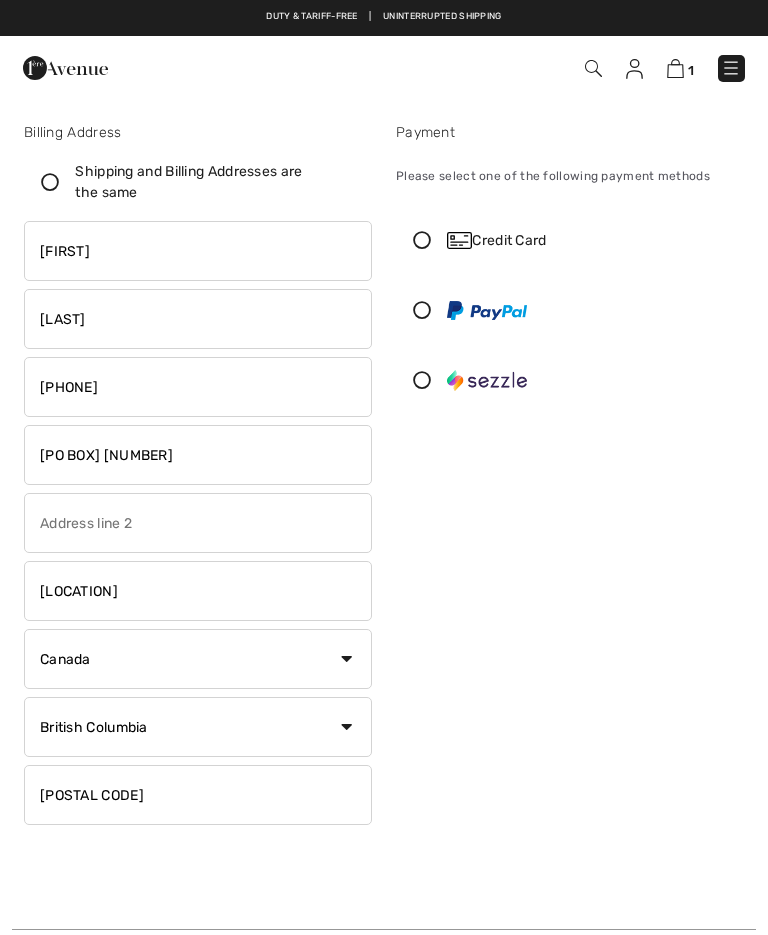 click on "Credit Card" at bounding box center [570, 240] 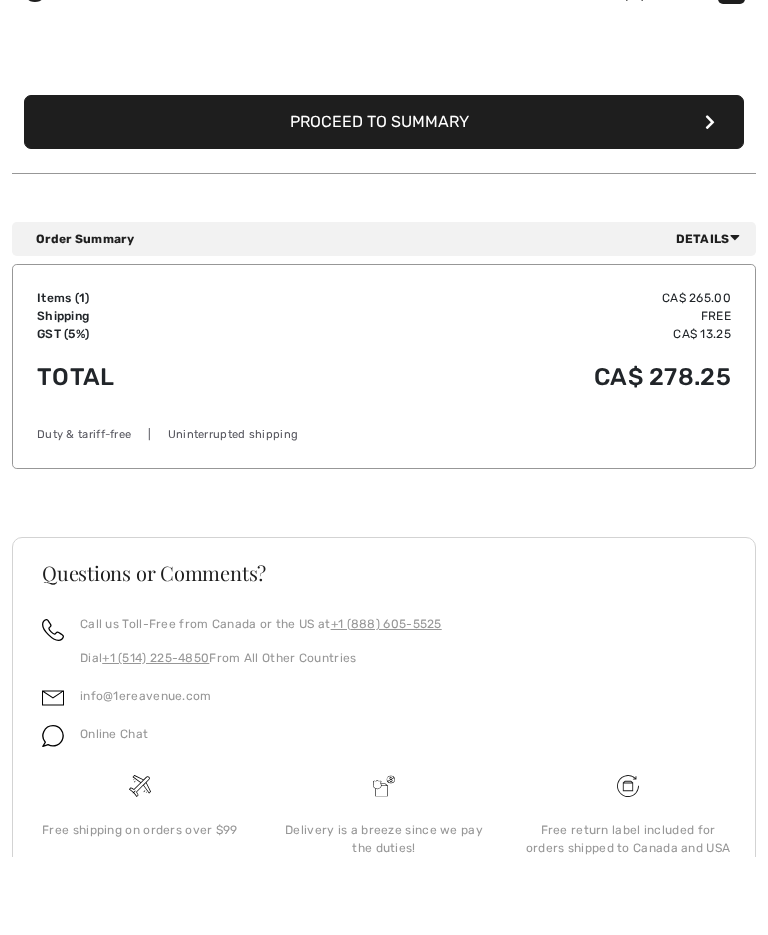 scroll, scrollTop: 731, scrollLeft: 0, axis: vertical 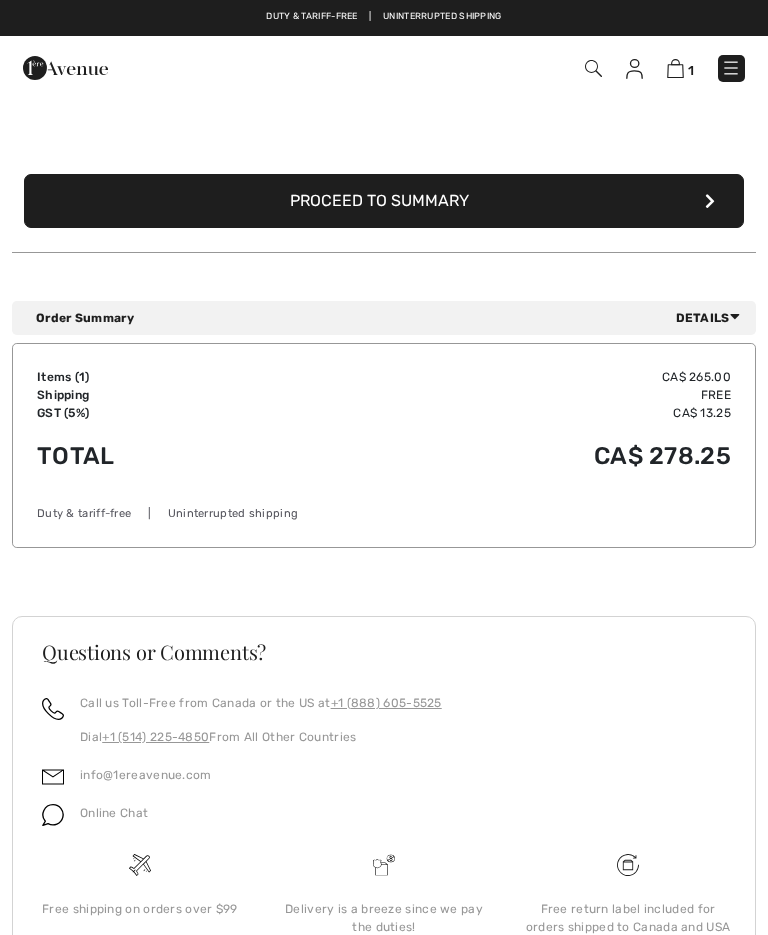 click on "Proceed to Summary" at bounding box center [384, 201] 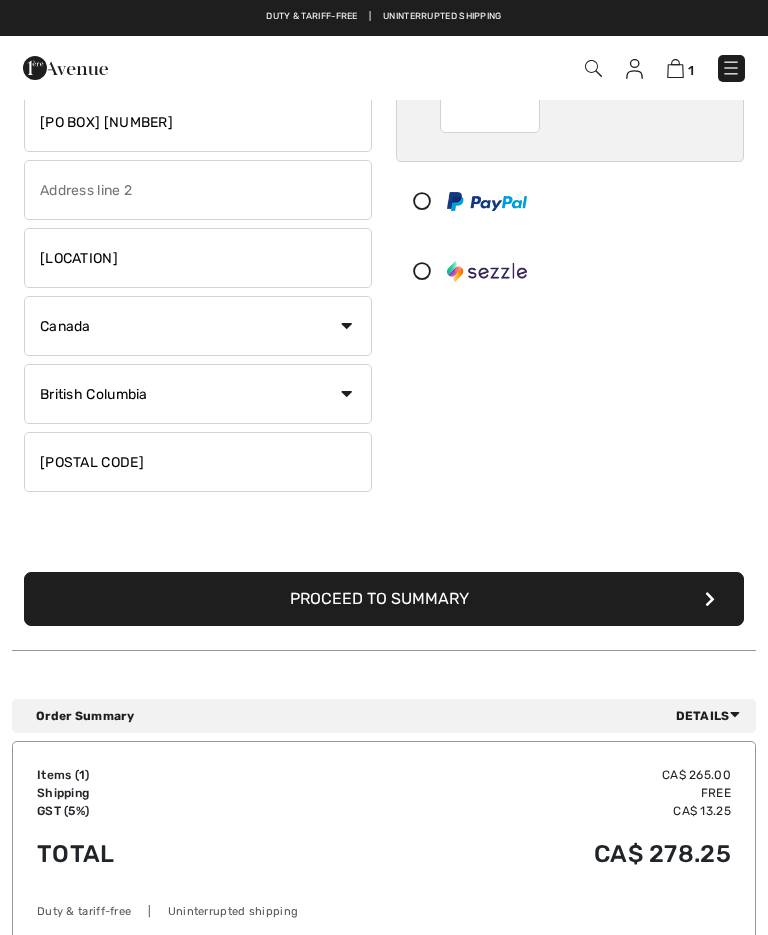 scroll, scrollTop: 321, scrollLeft: 0, axis: vertical 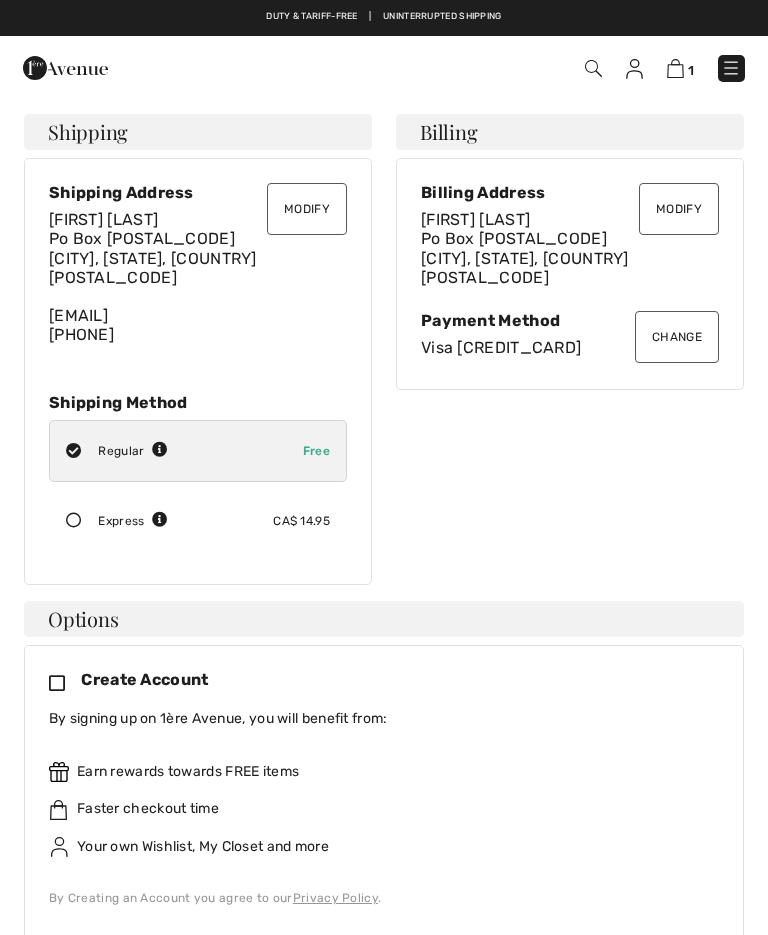 checkbox on "true" 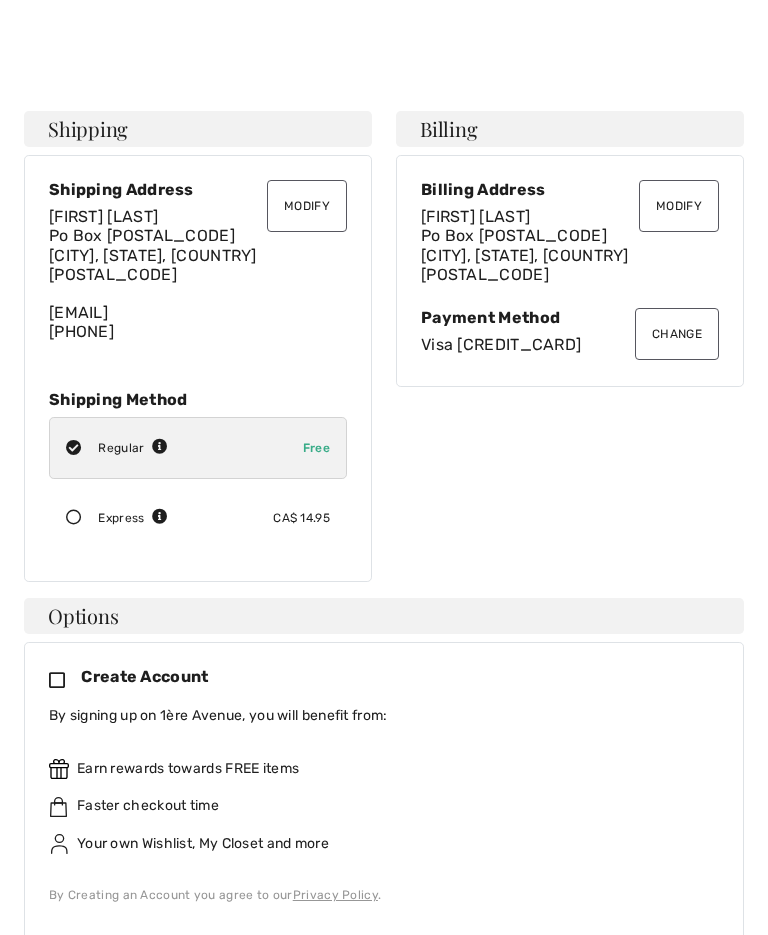 scroll, scrollTop: 0, scrollLeft: 0, axis: both 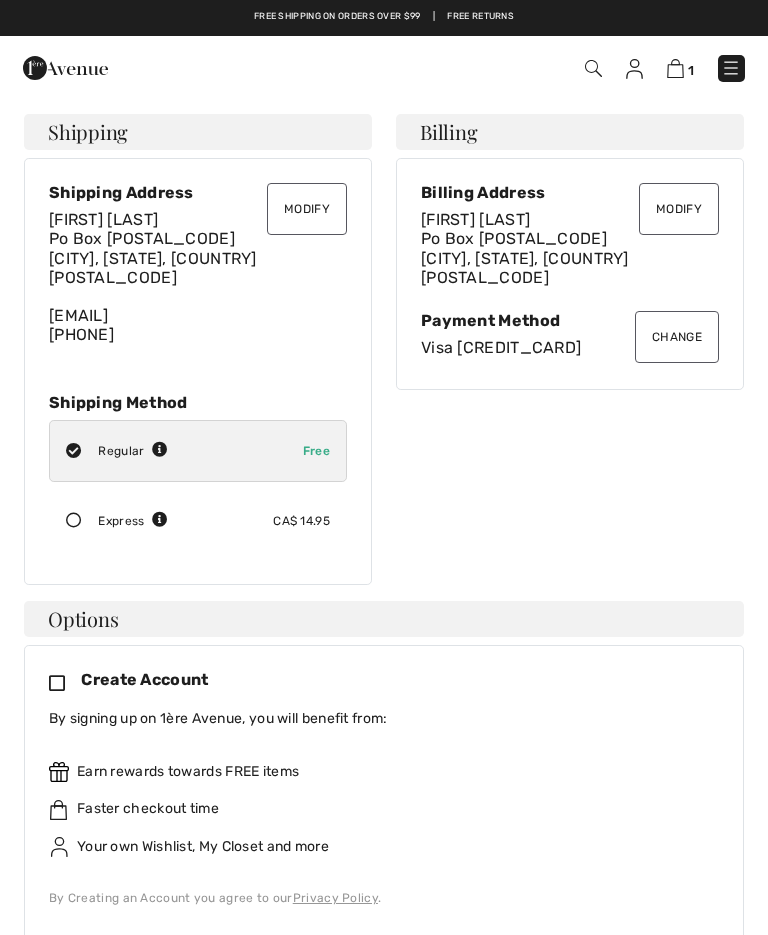 click at bounding box center [675, 68] 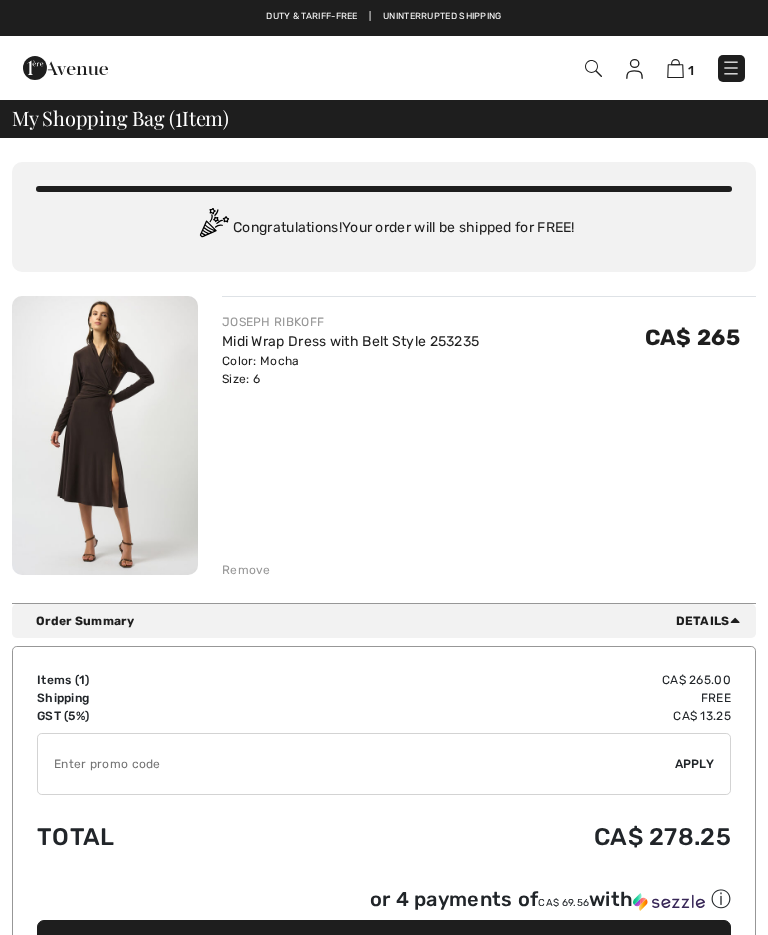 scroll, scrollTop: 0, scrollLeft: 0, axis: both 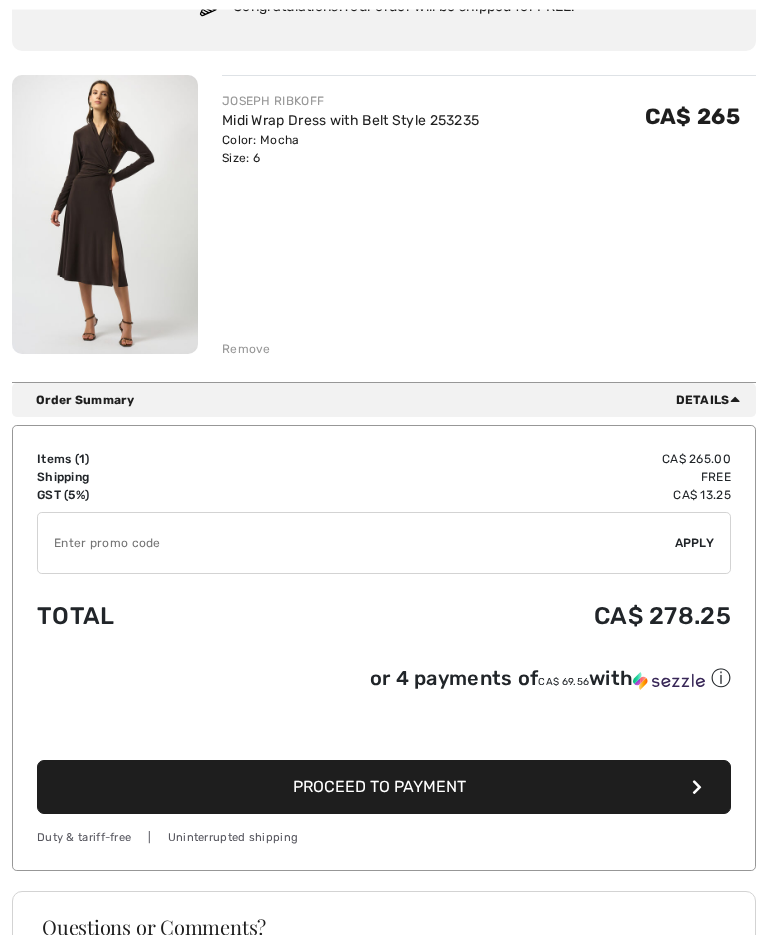 click on "Proceed to Payment" at bounding box center (384, 788) 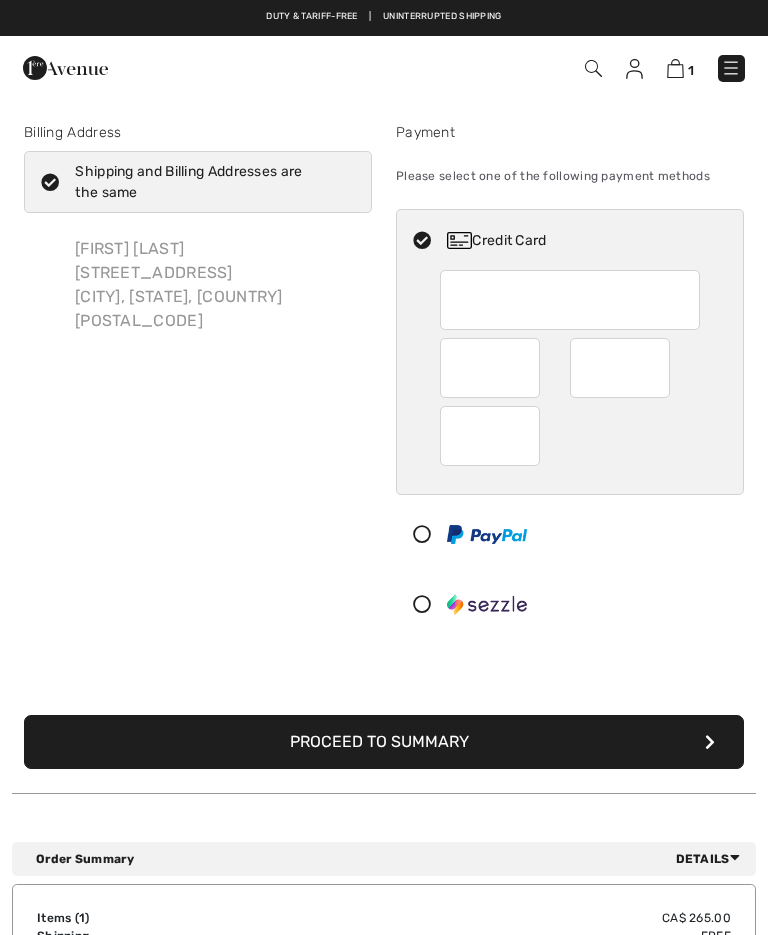scroll, scrollTop: 0, scrollLeft: 0, axis: both 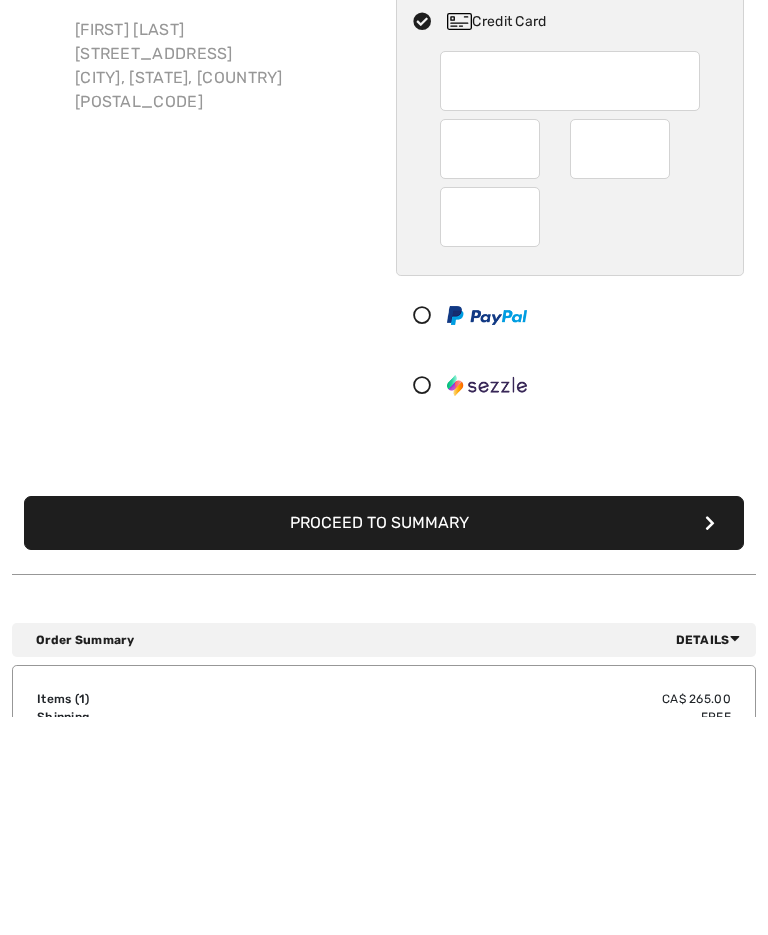 click on "Proceed to Summary" at bounding box center (384, 742) 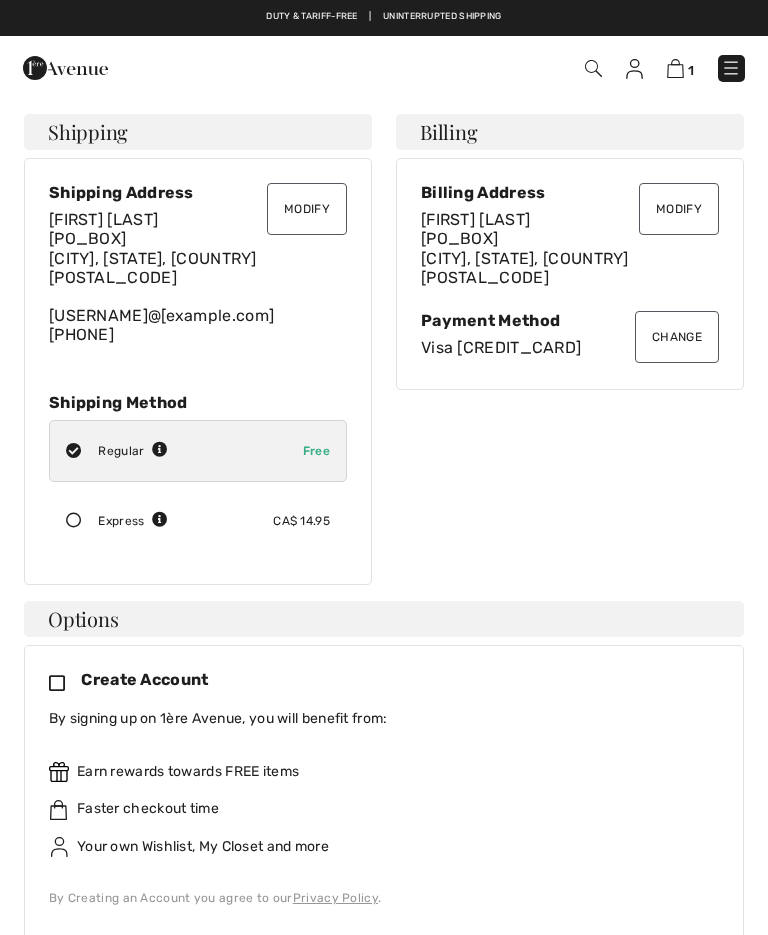 scroll, scrollTop: 0, scrollLeft: 0, axis: both 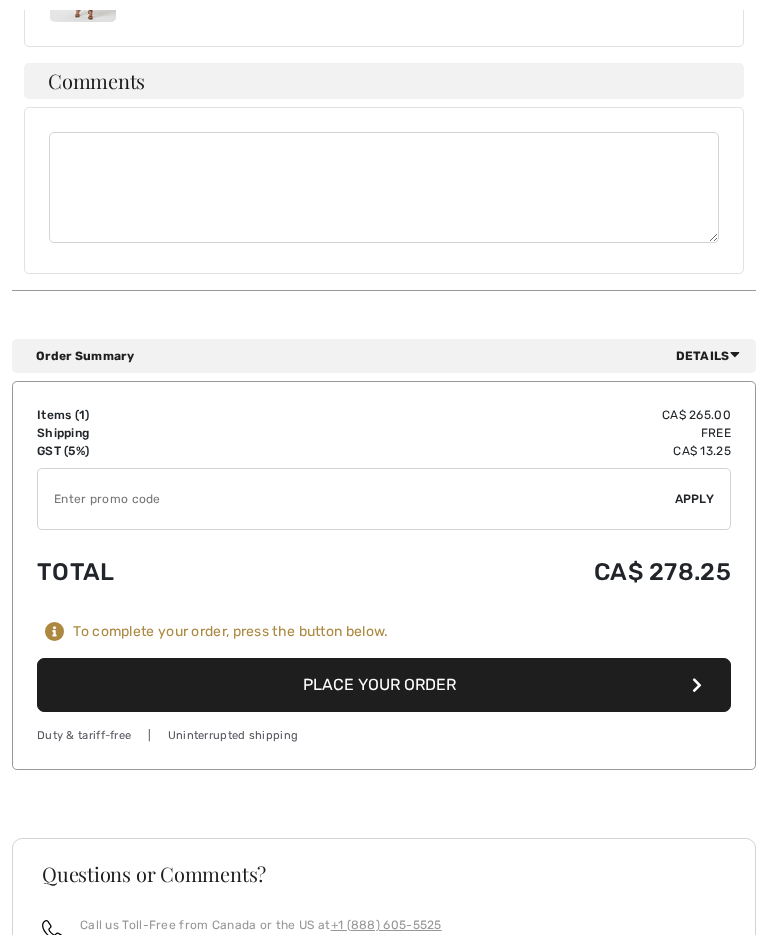 click on "Place Your Order" at bounding box center [384, 685] 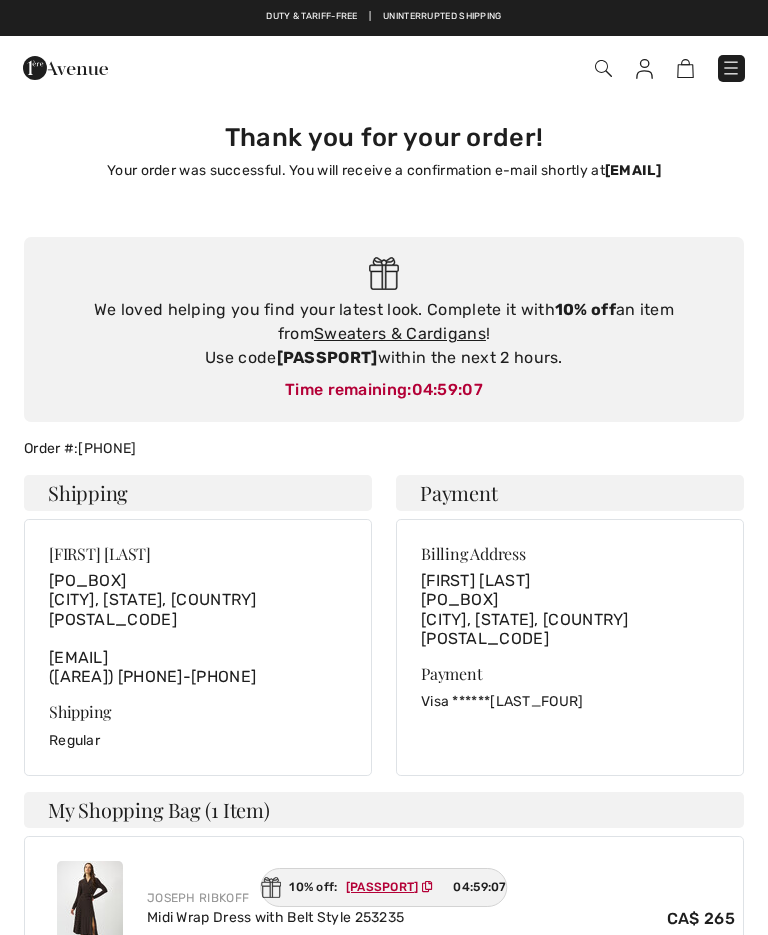 scroll, scrollTop: 0, scrollLeft: 0, axis: both 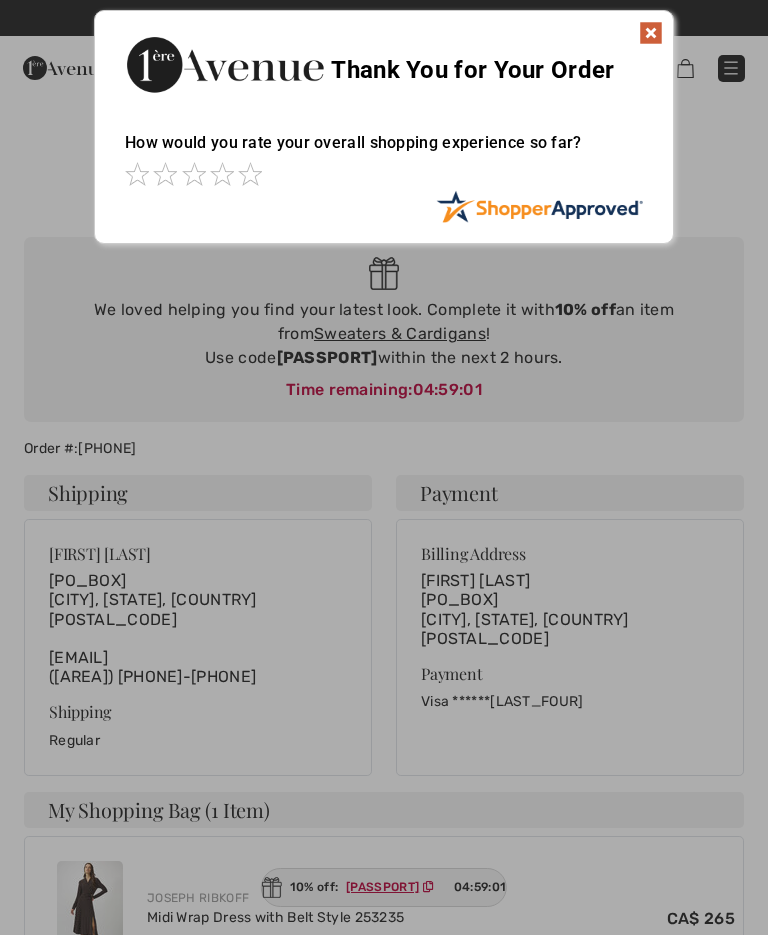 click at bounding box center [651, 33] 